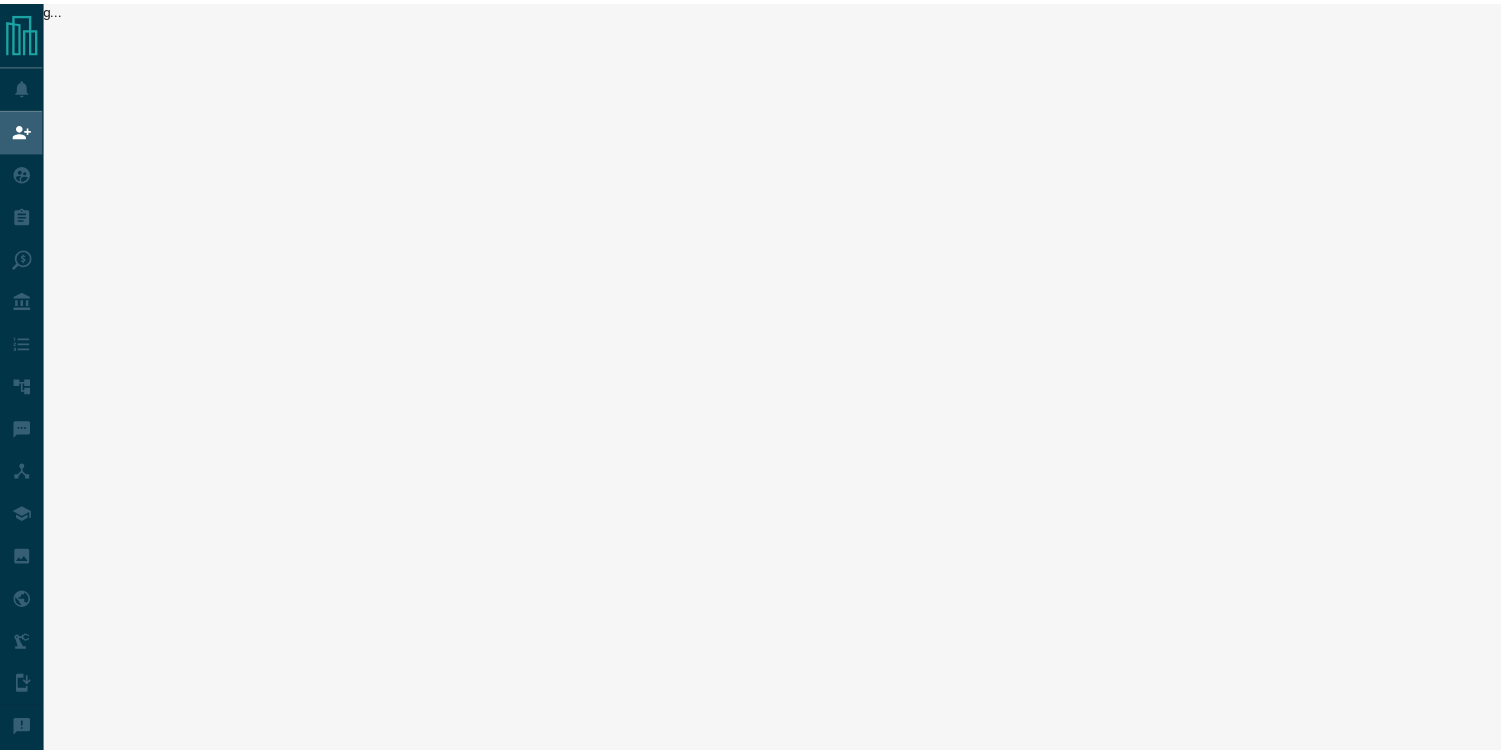 scroll, scrollTop: 0, scrollLeft: 0, axis: both 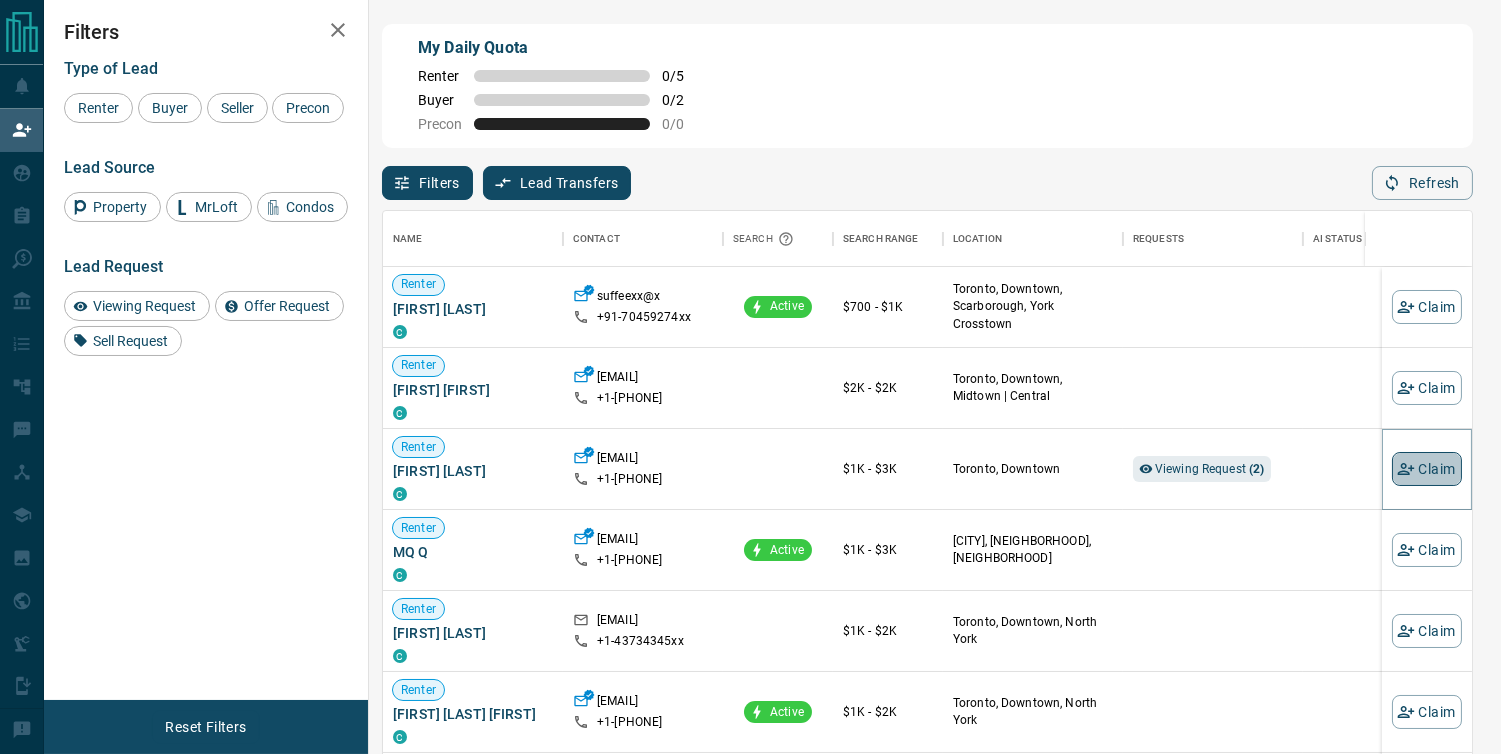 click 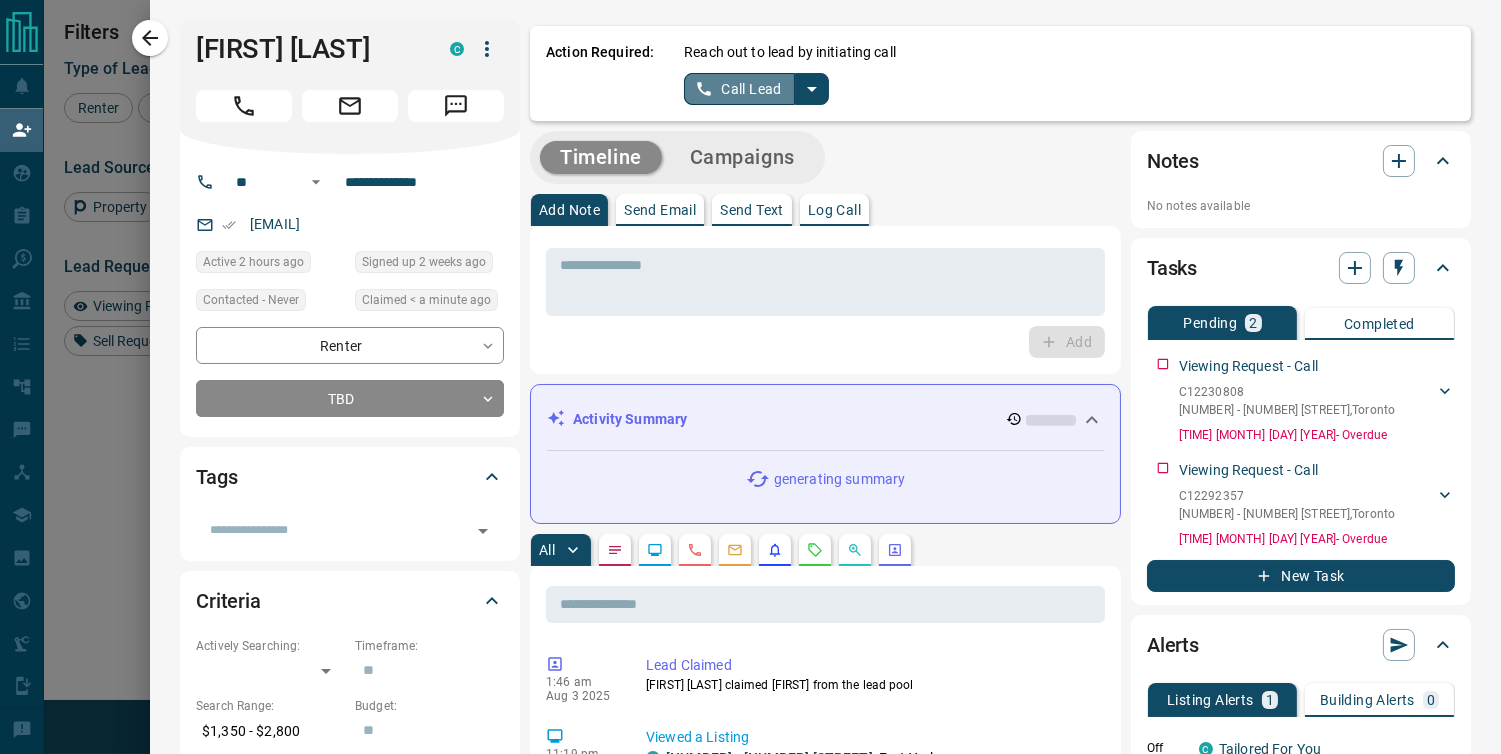 click on "Call Lead" at bounding box center (739, 89) 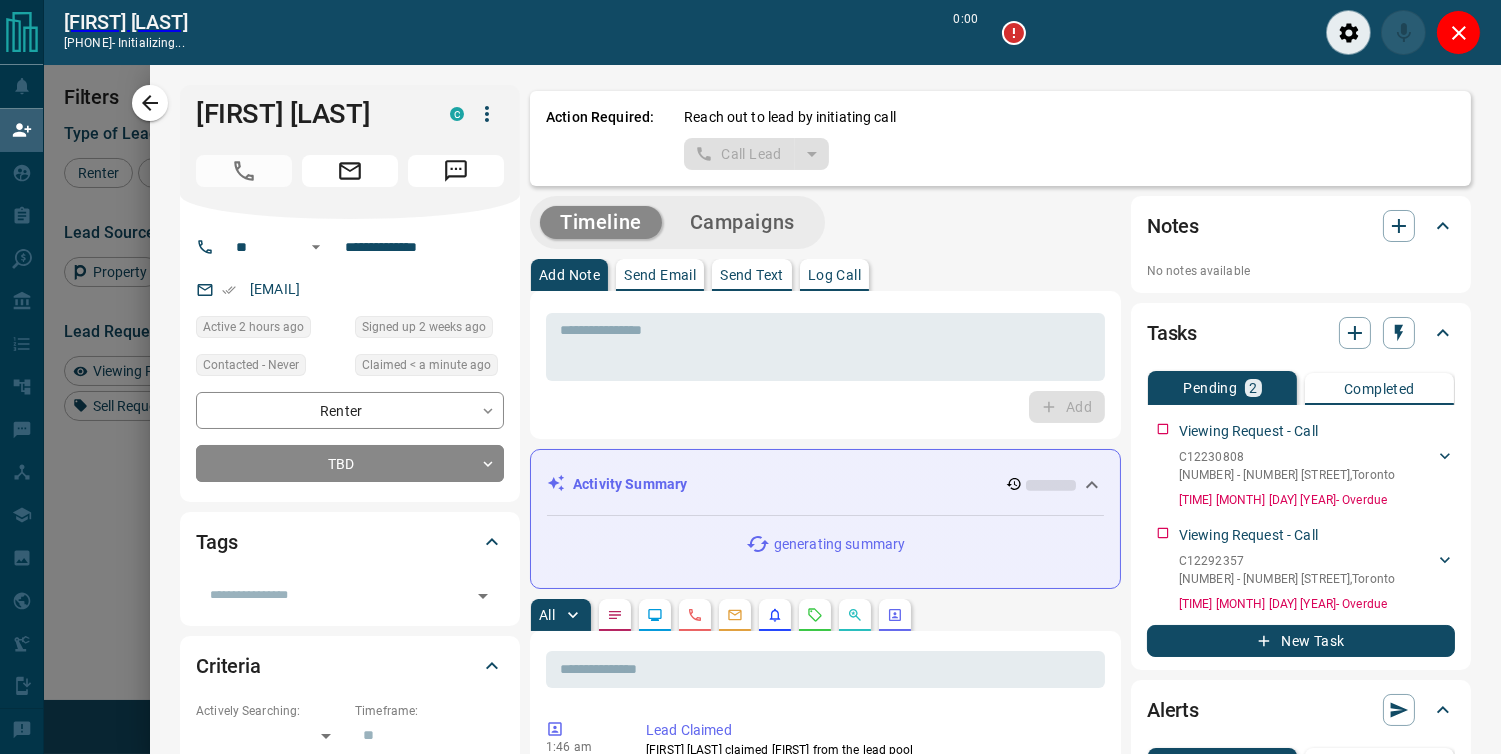 scroll, scrollTop: 504, scrollLeft: 1072, axis: both 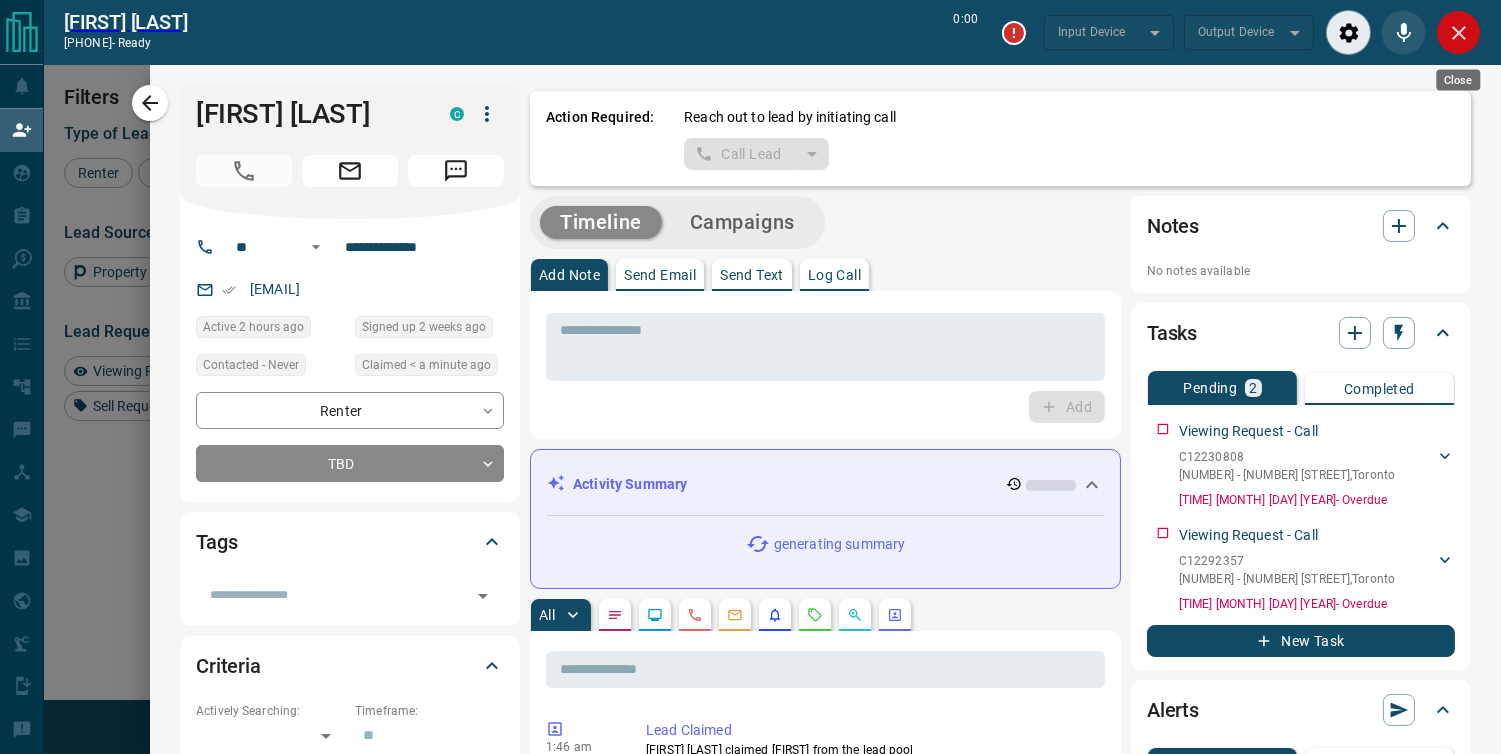 click 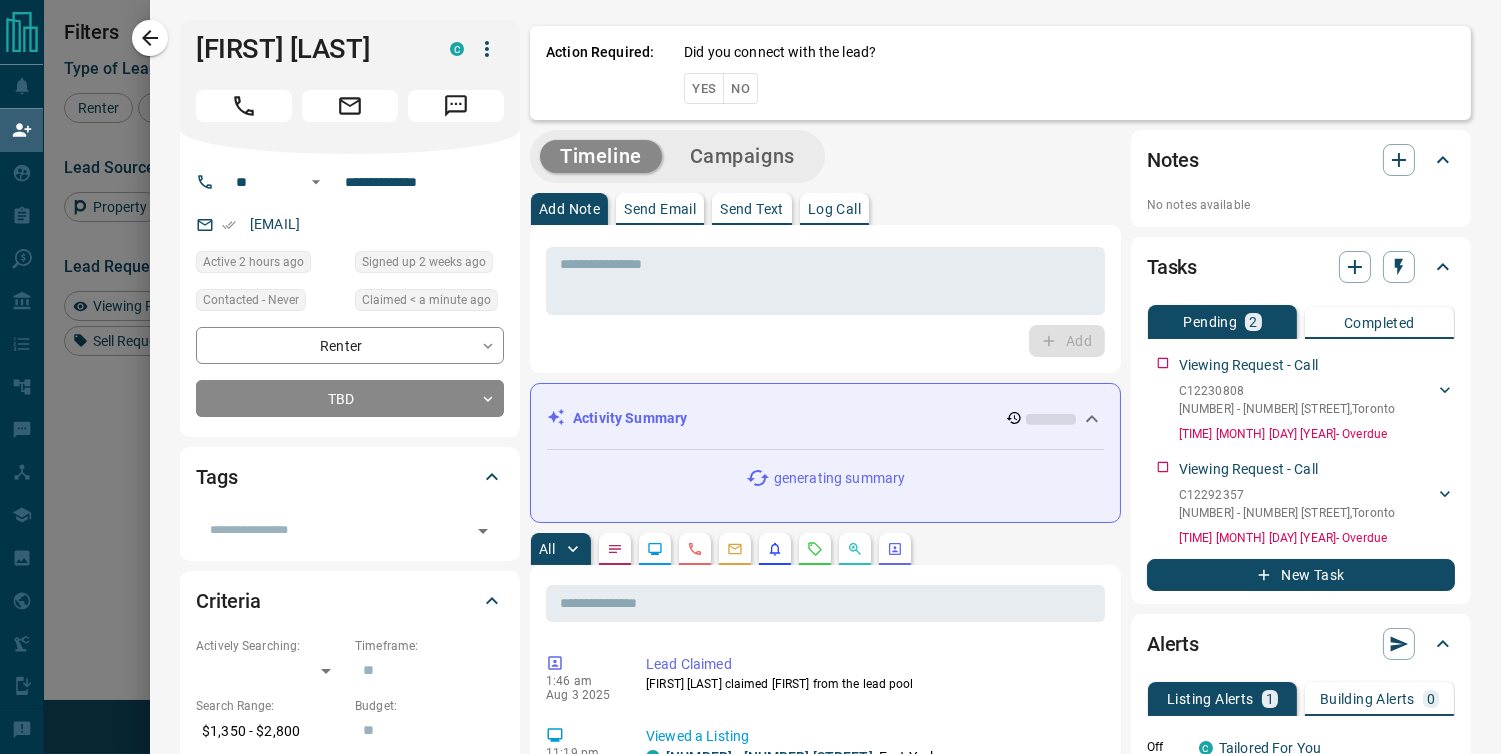 scroll, scrollTop: 17, scrollLeft: 17, axis: both 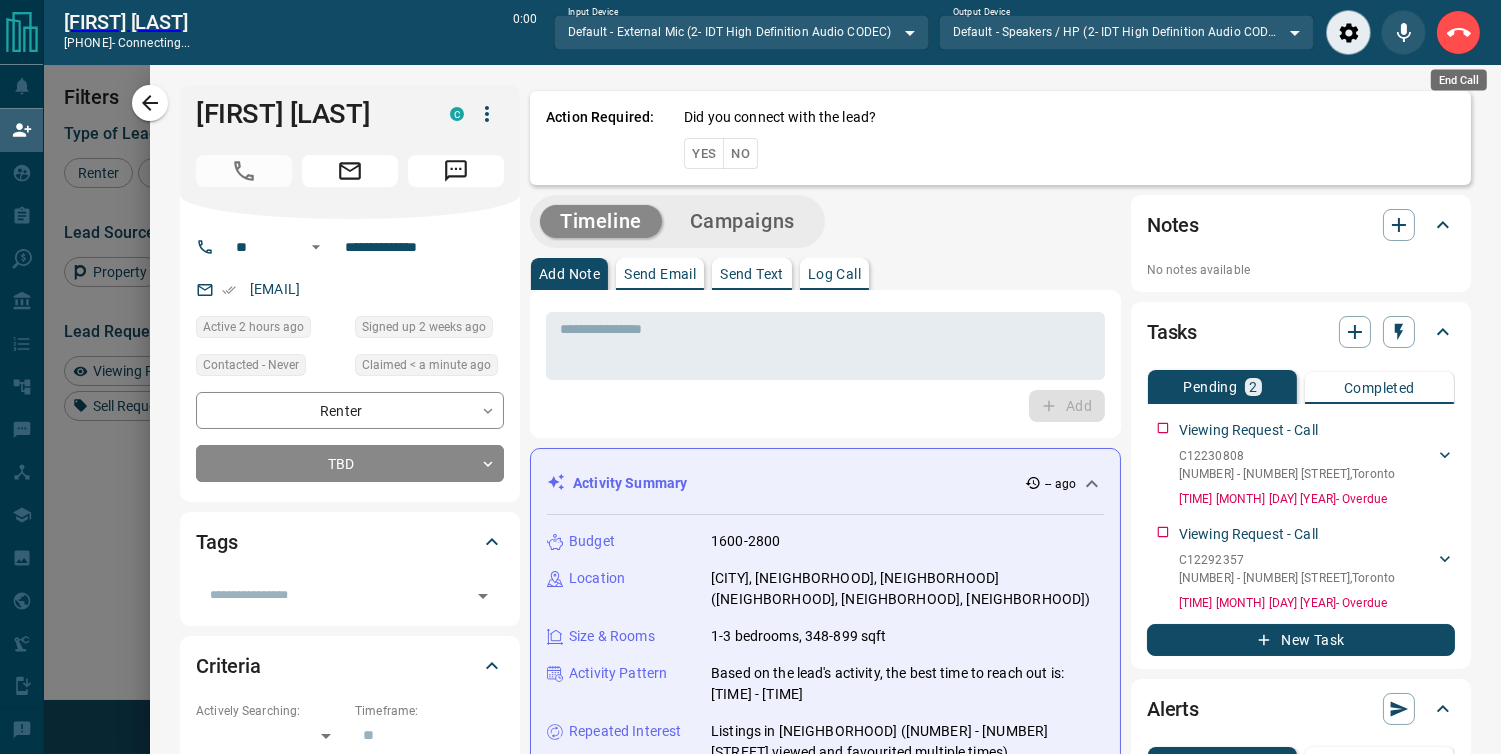 click 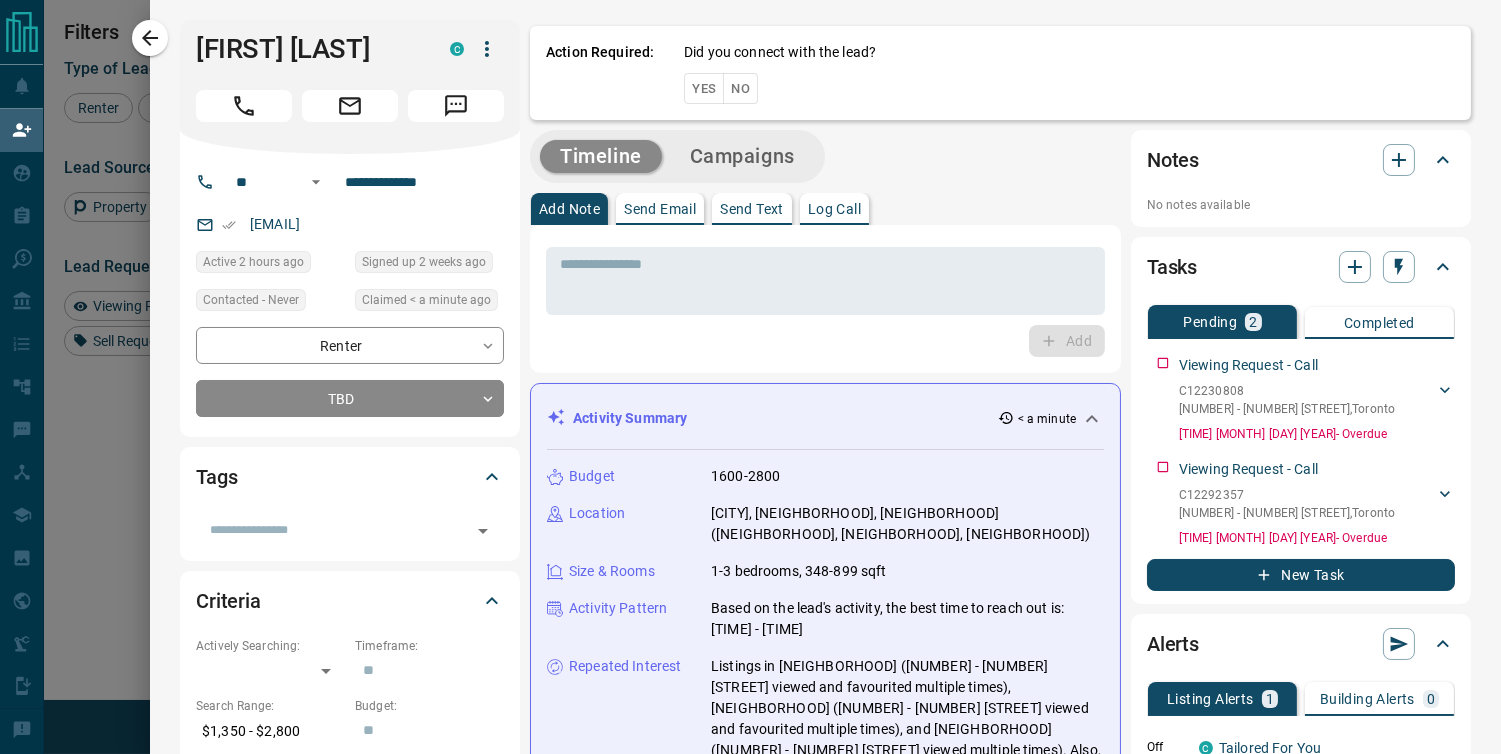scroll, scrollTop: 17, scrollLeft: 17, axis: both 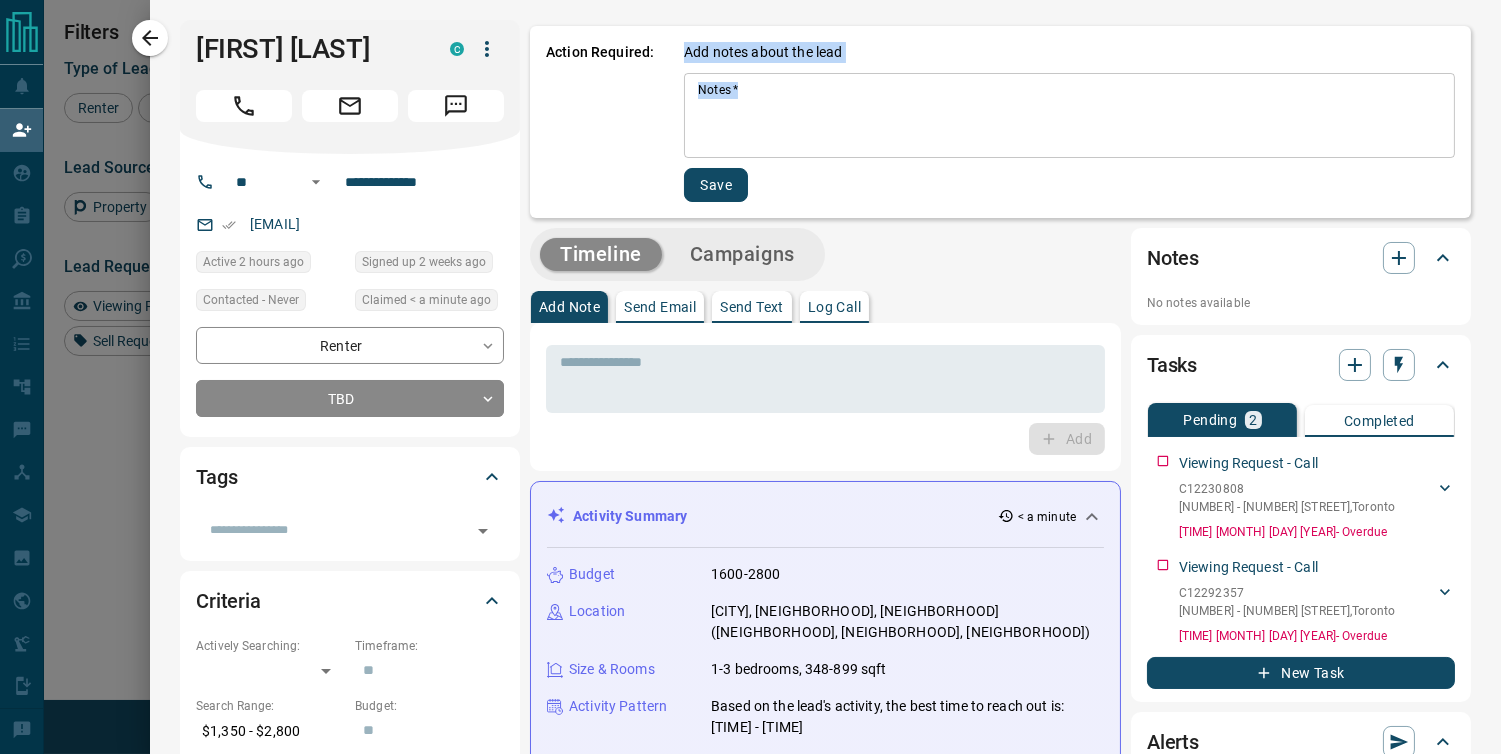 click on "Notes   *" at bounding box center [1069, 116] 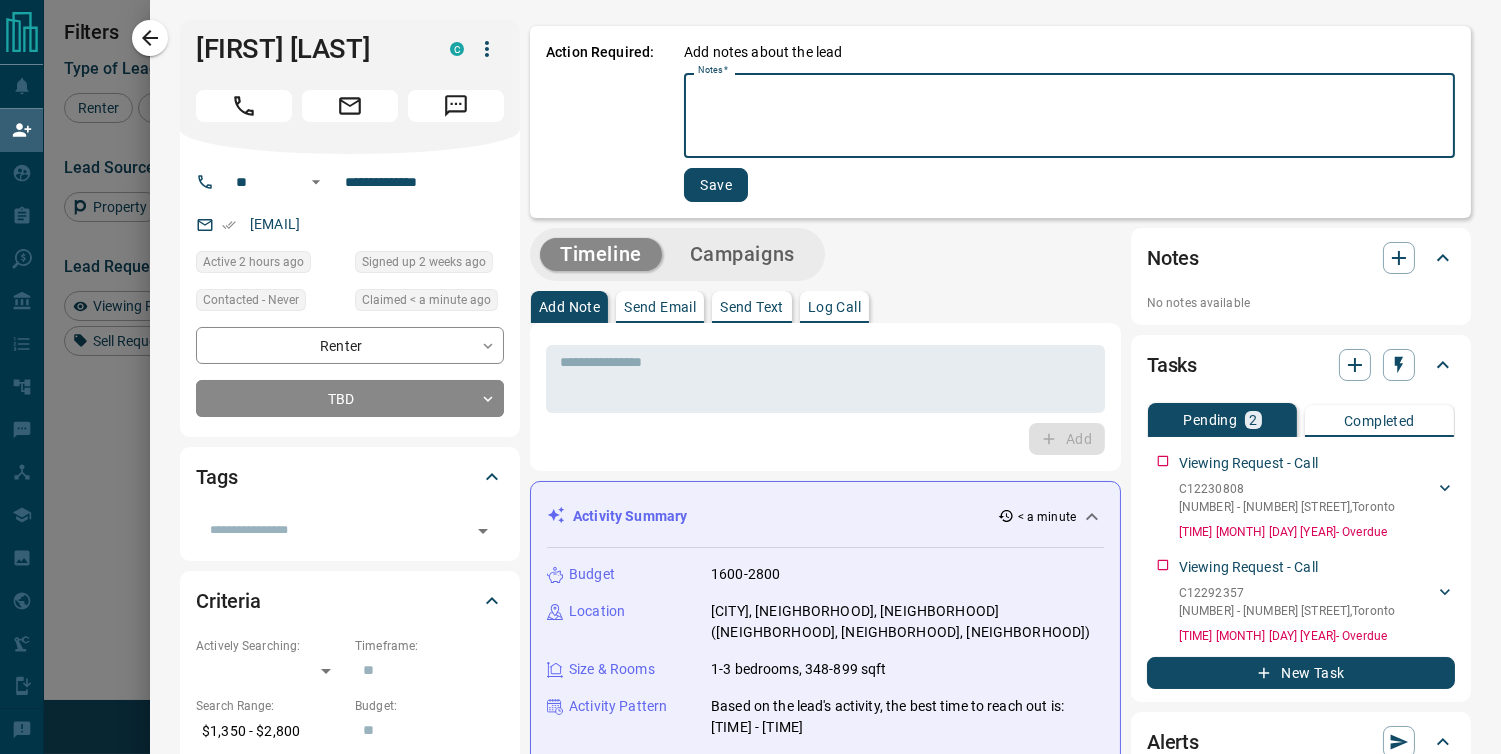 paste on "*********" 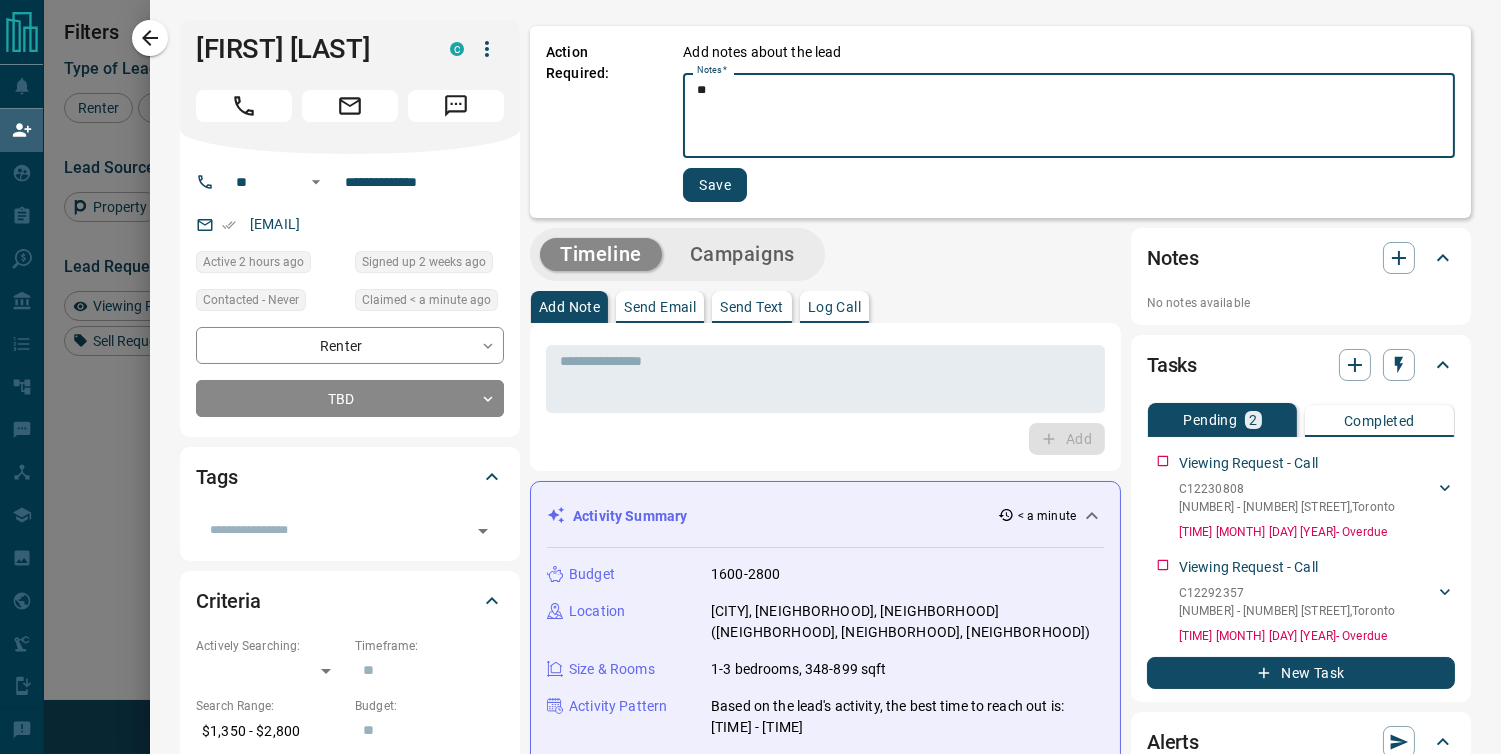 type on "*" 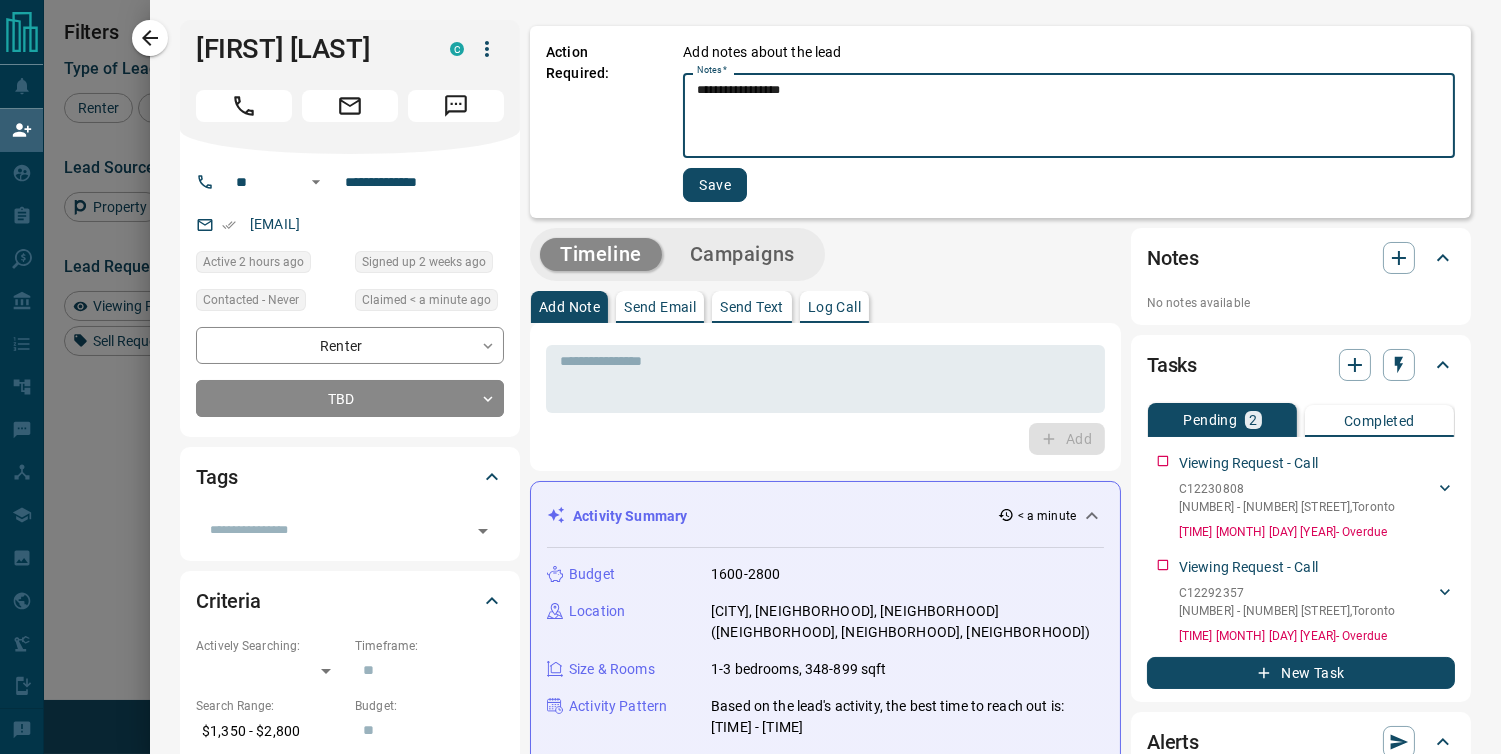 drag, startPoint x: 684, startPoint y: 85, endPoint x: 771, endPoint y: 90, distance: 87.14356 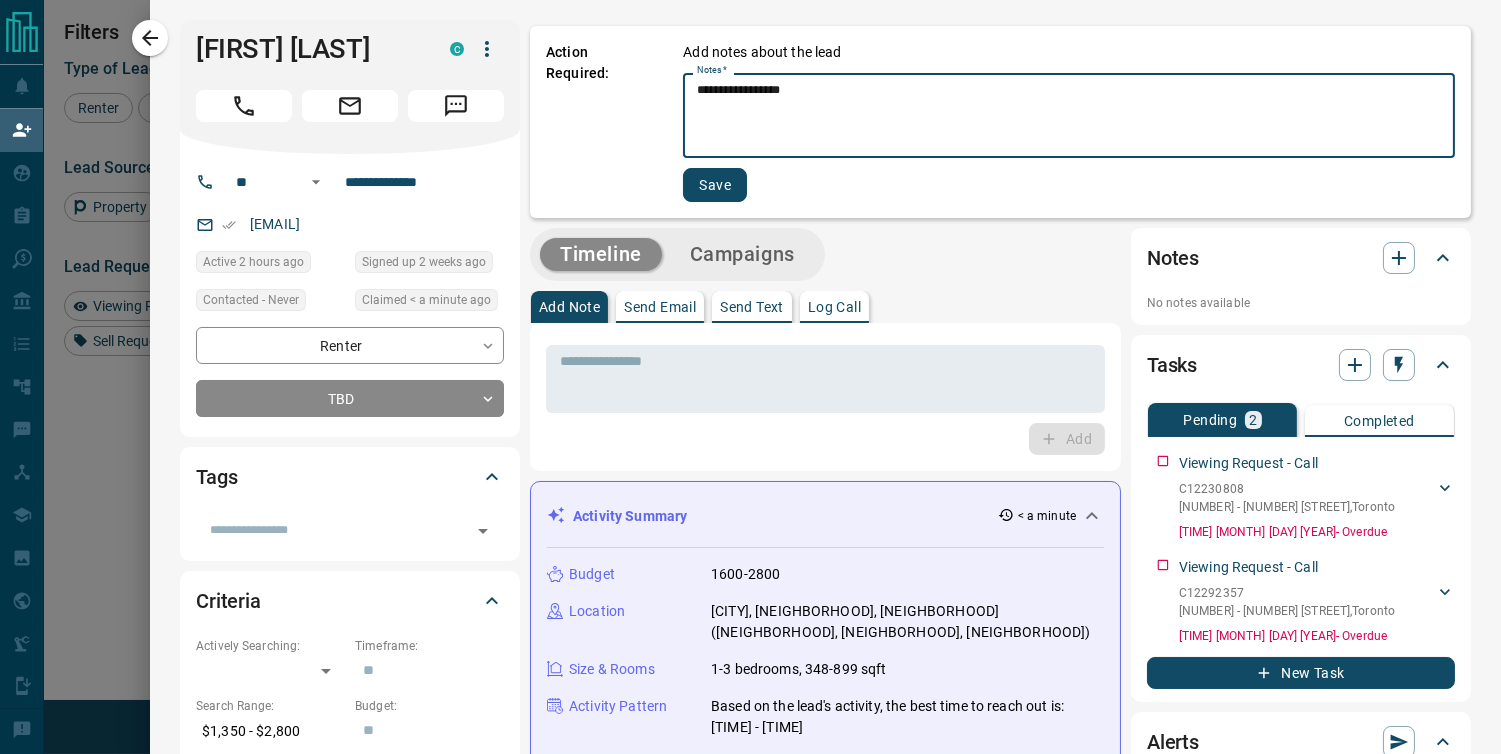click on "**********" at bounding box center (1069, 116) 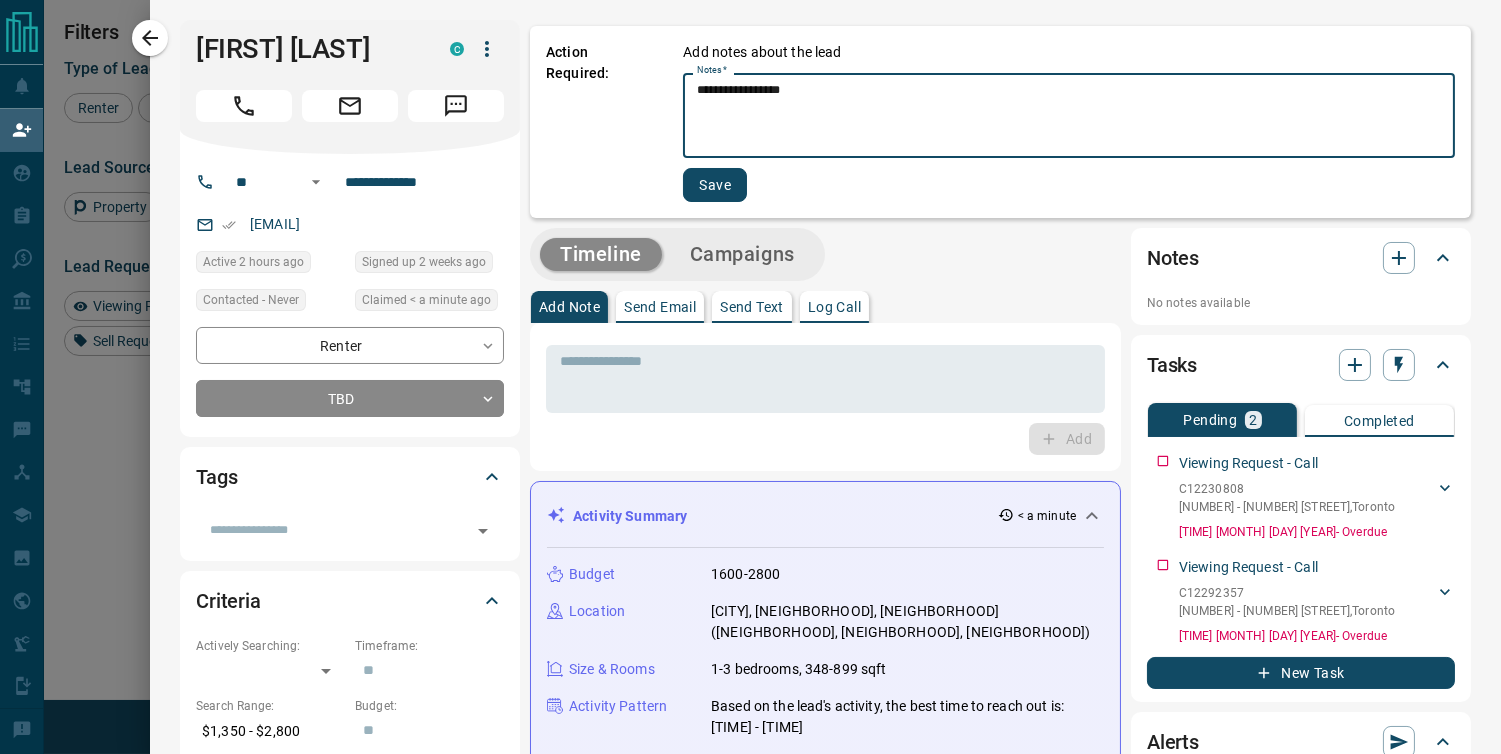 type on "**********" 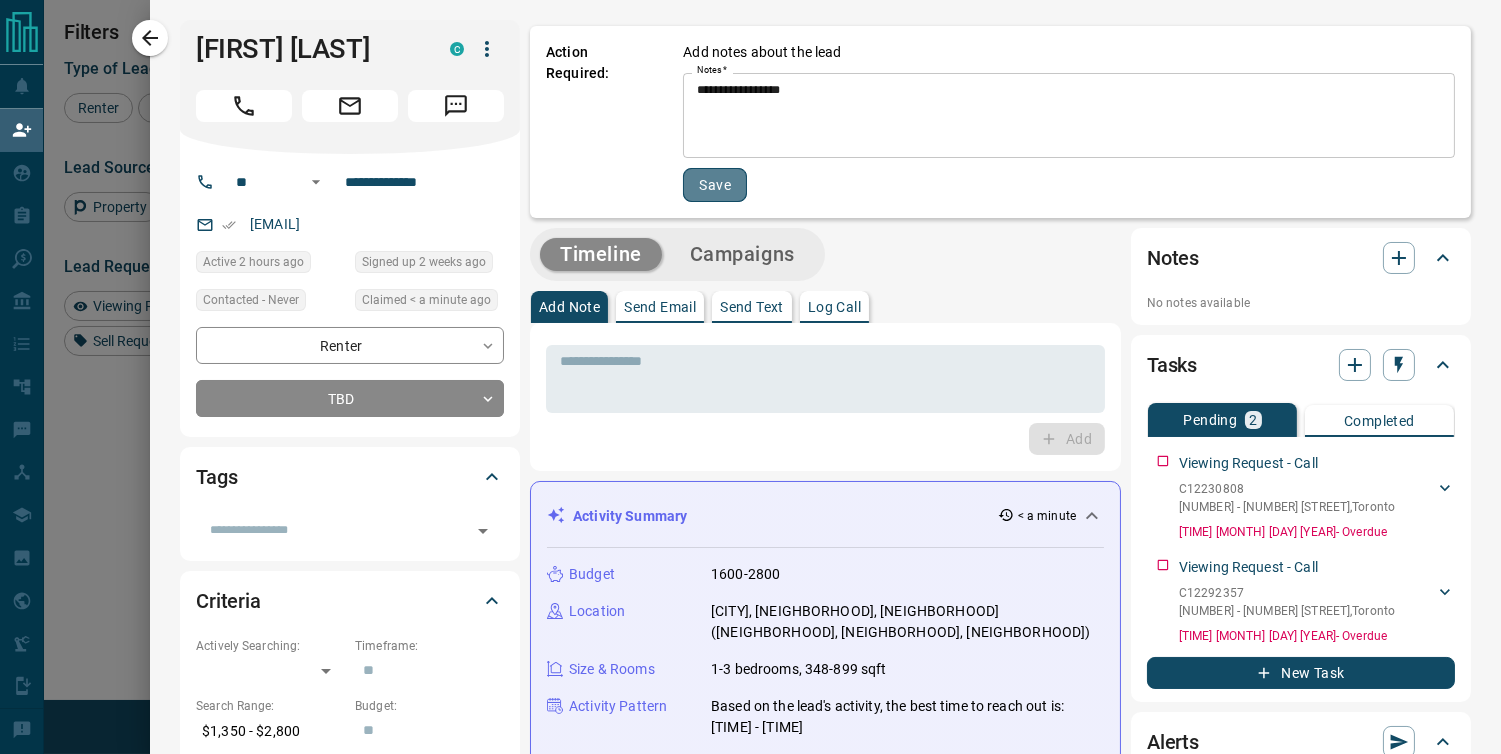 click on "Save" at bounding box center (715, 185) 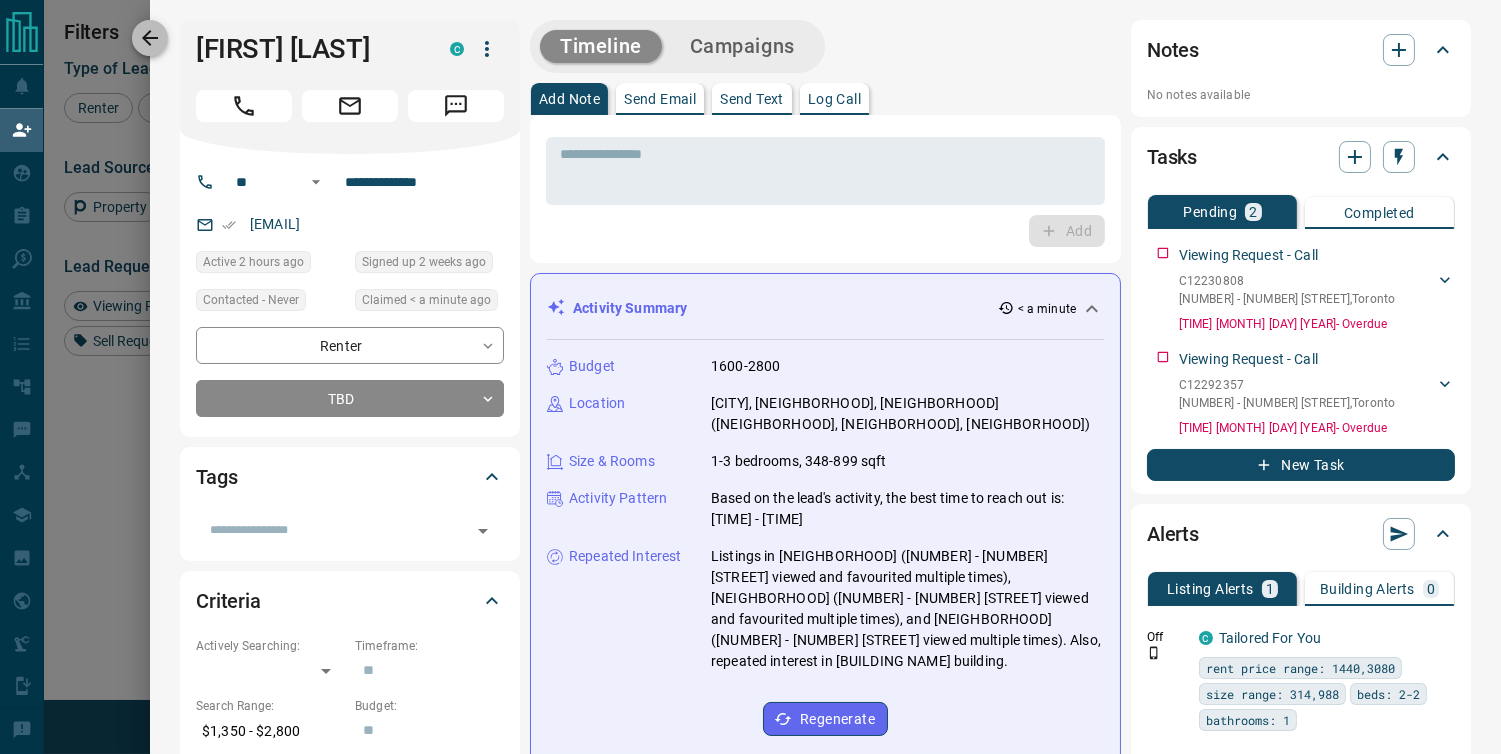 click 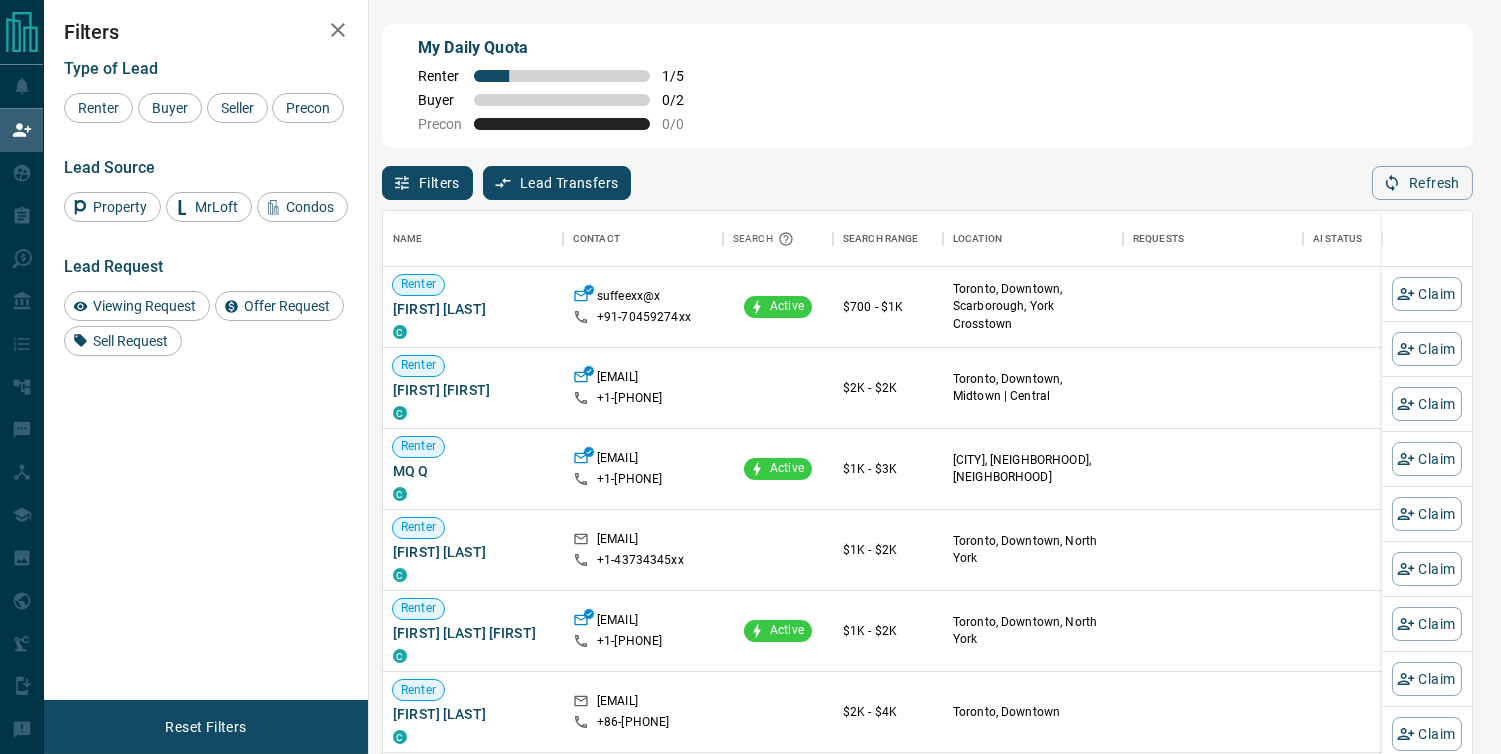 scroll, scrollTop: 17, scrollLeft: 17, axis: both 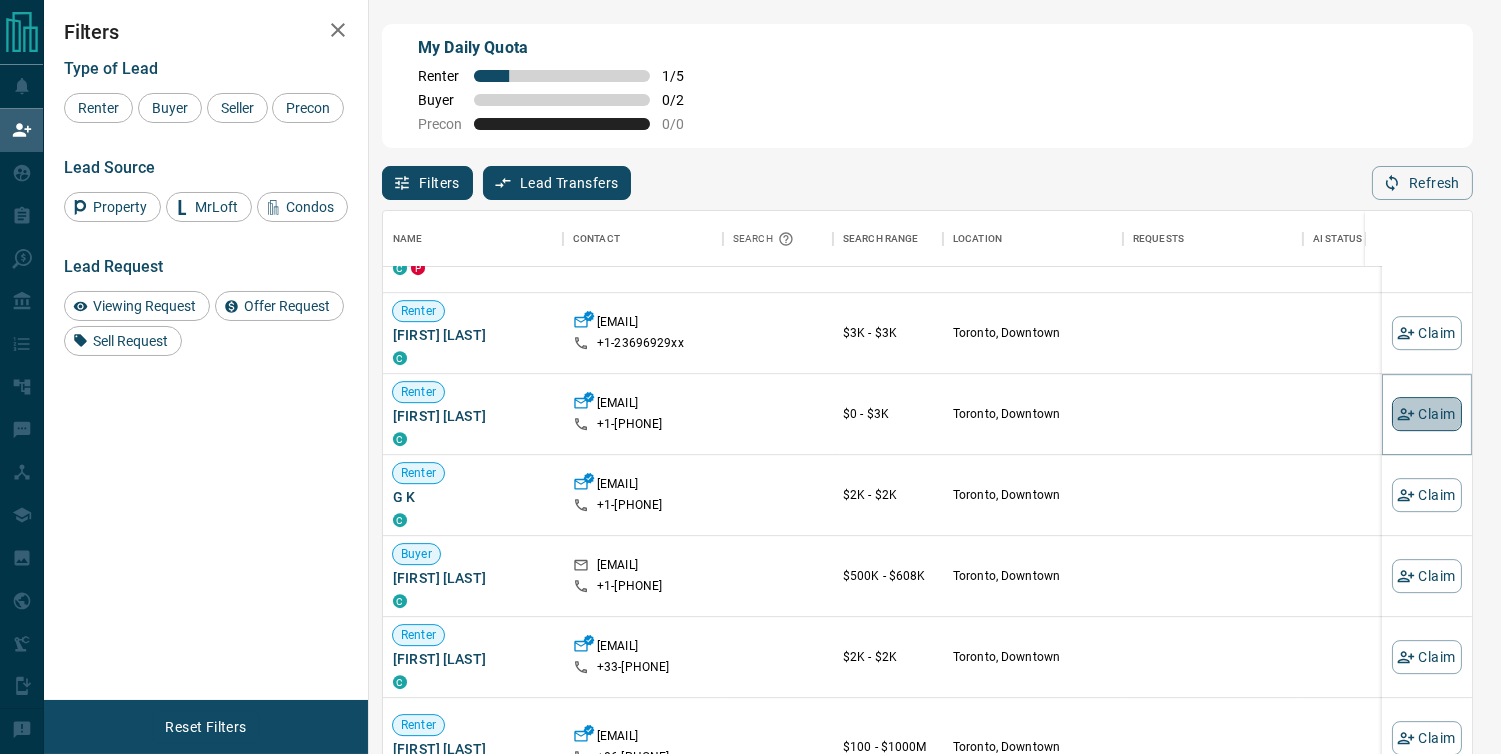 click on "Claim" at bounding box center [1427, 414] 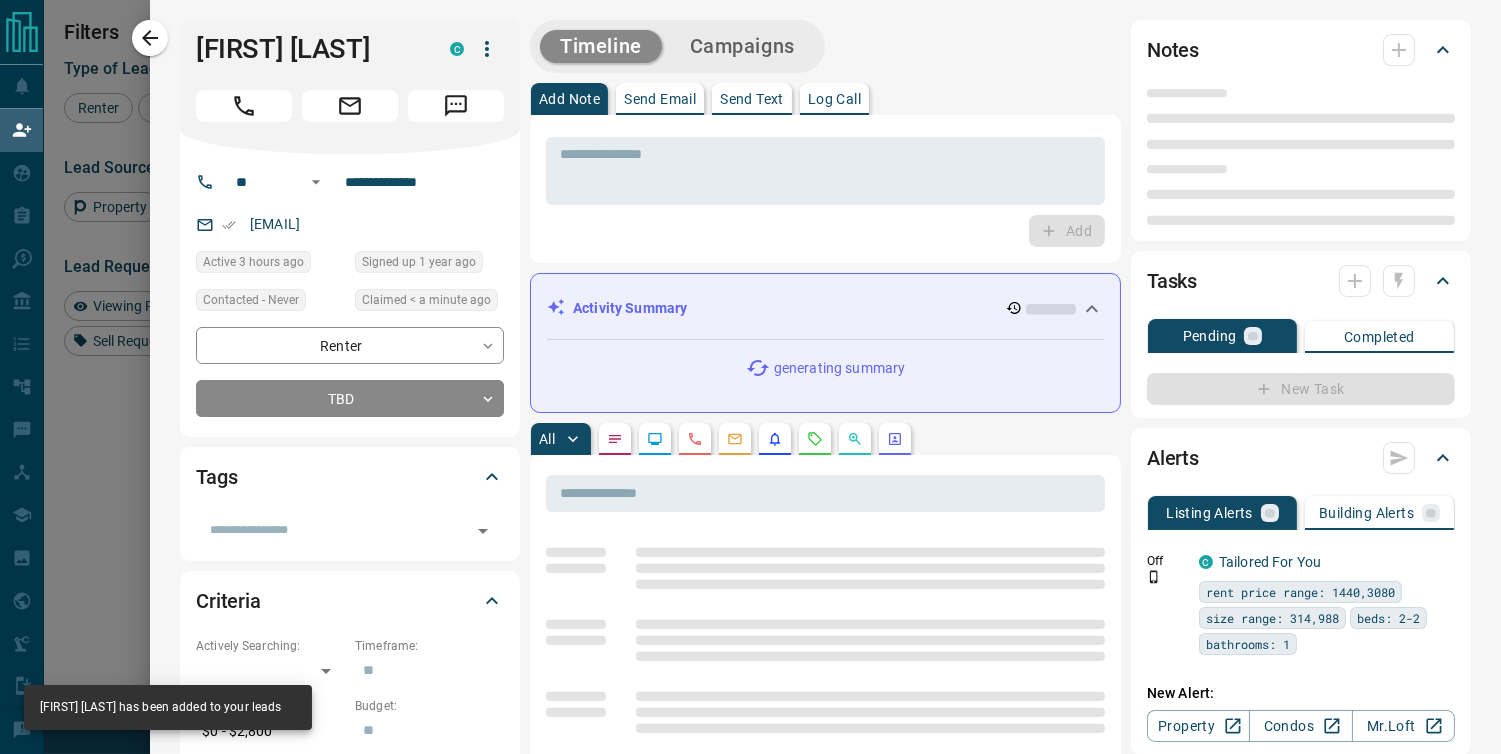 type on "**" 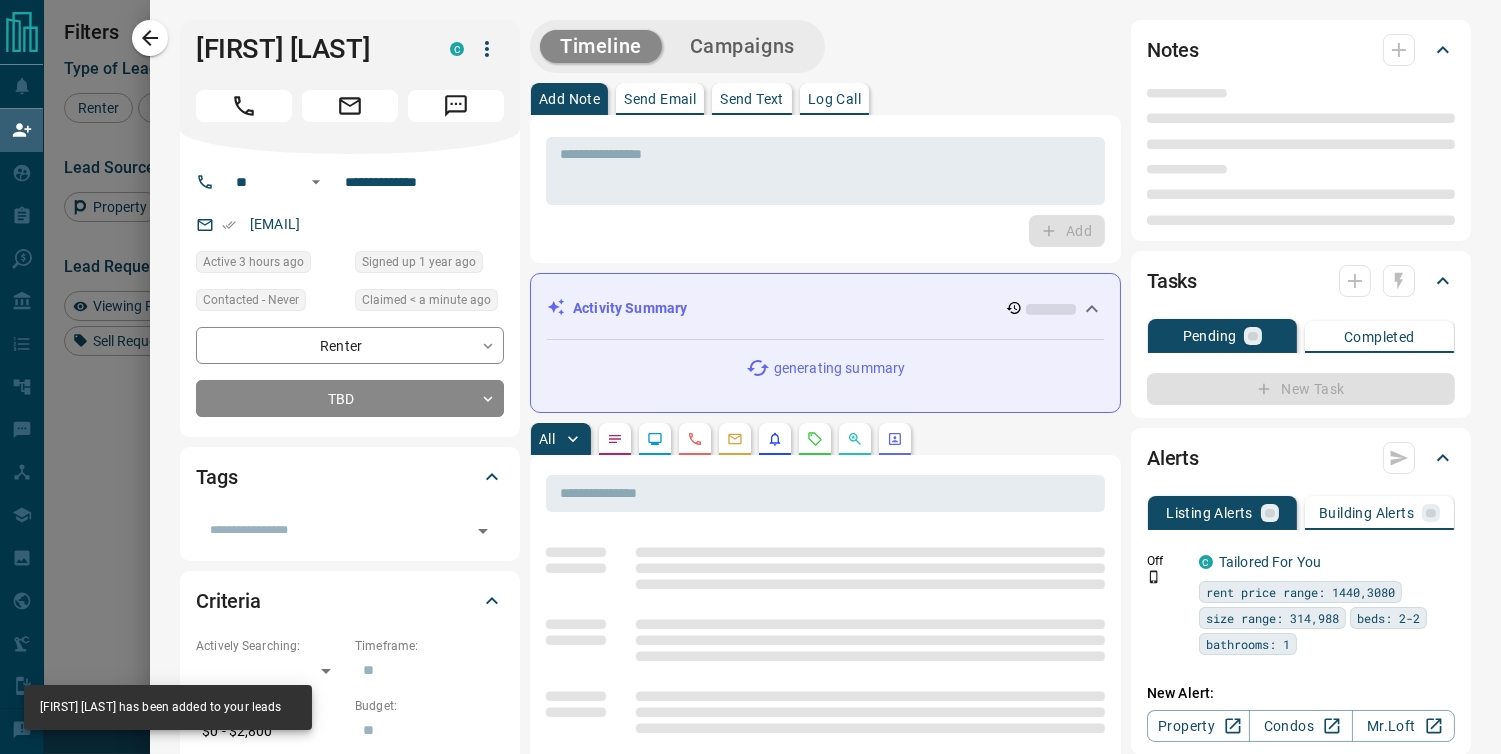 type on "**********" 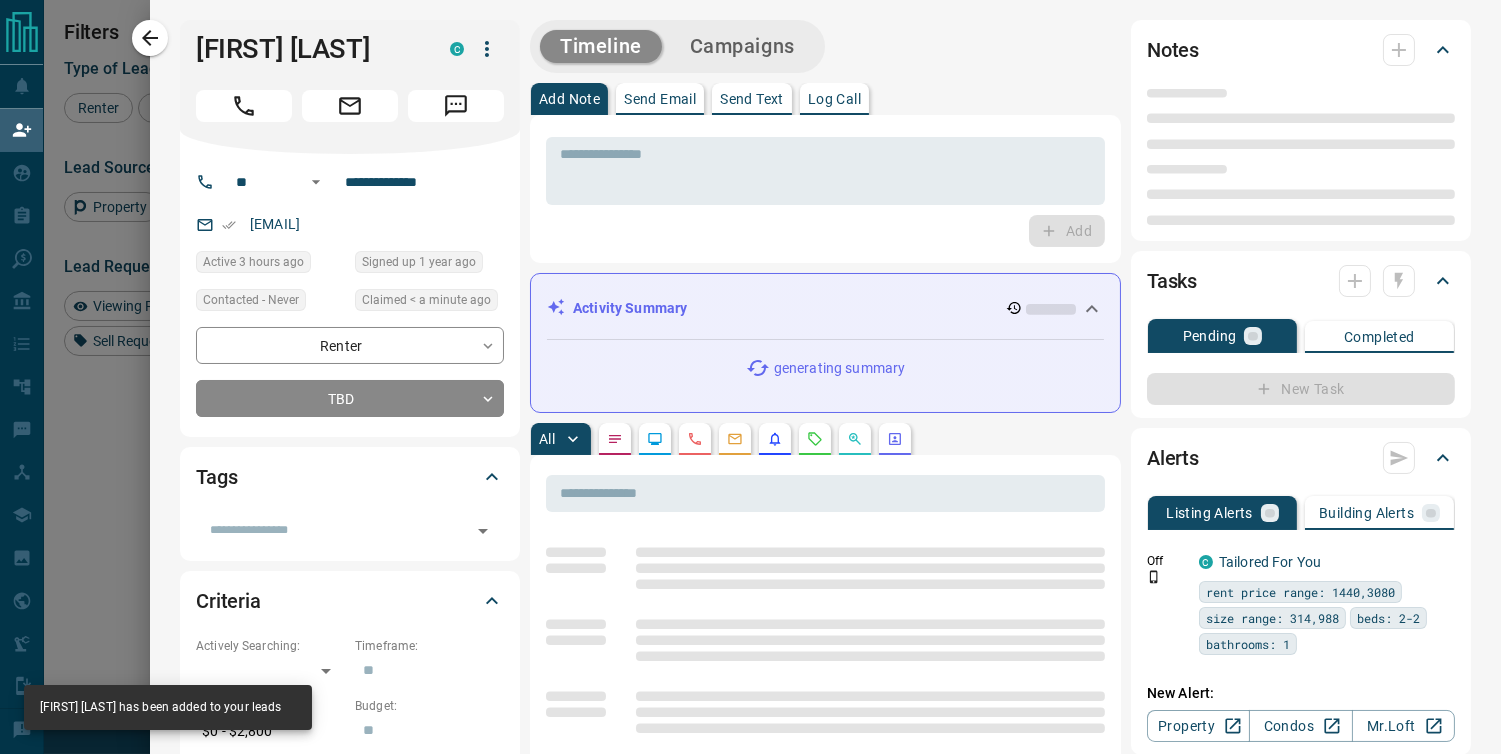type on "**********" 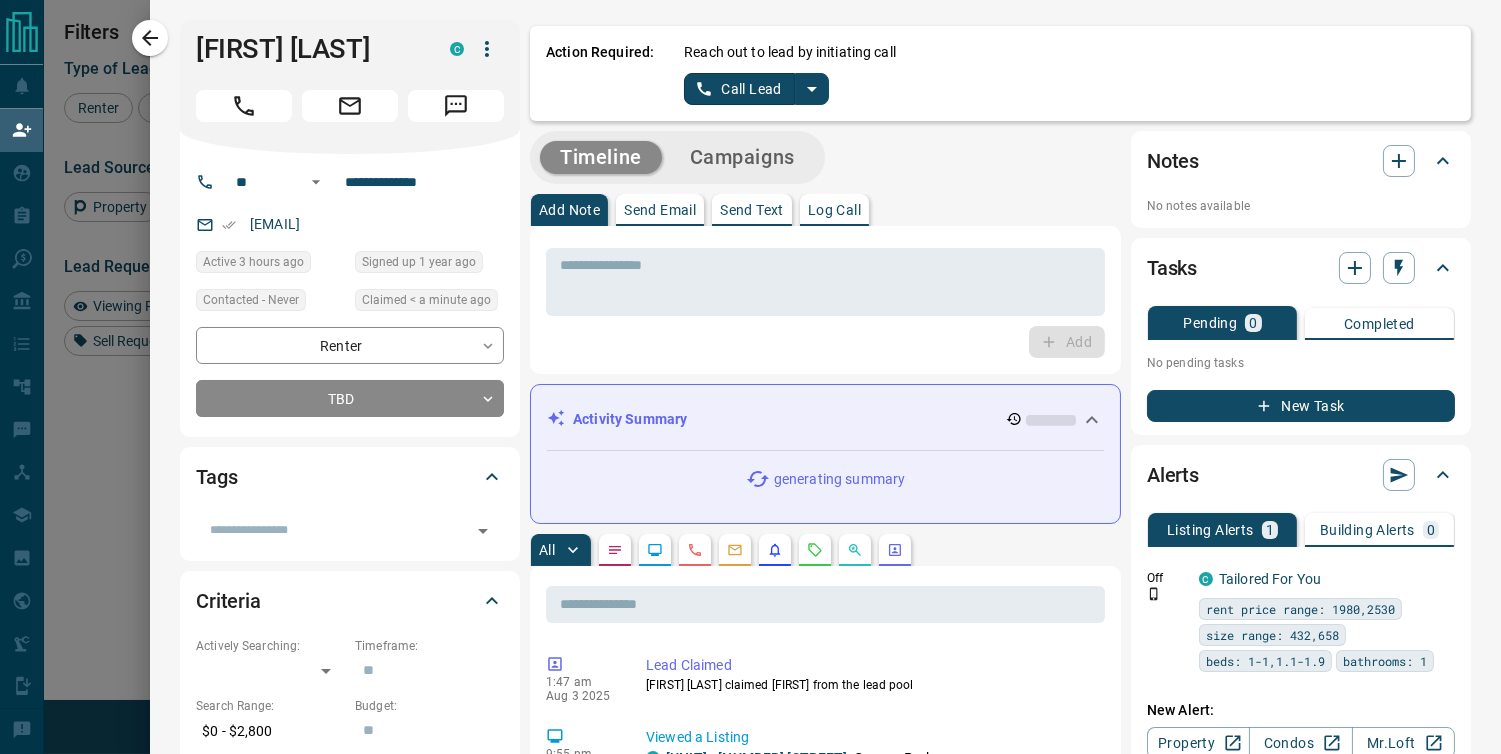 click on "Call Lead" at bounding box center [739, 89] 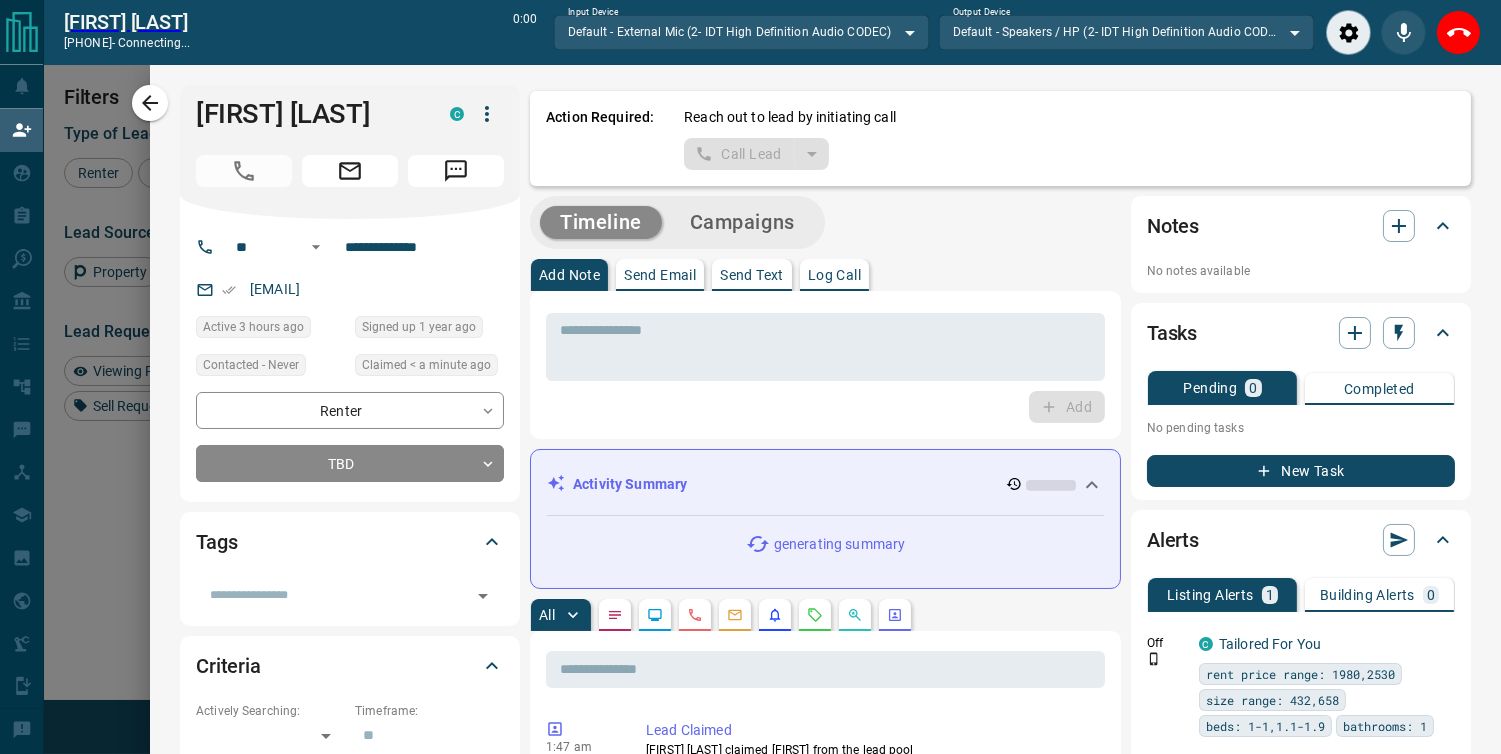 scroll, scrollTop: 504, scrollLeft: 1072, axis: both 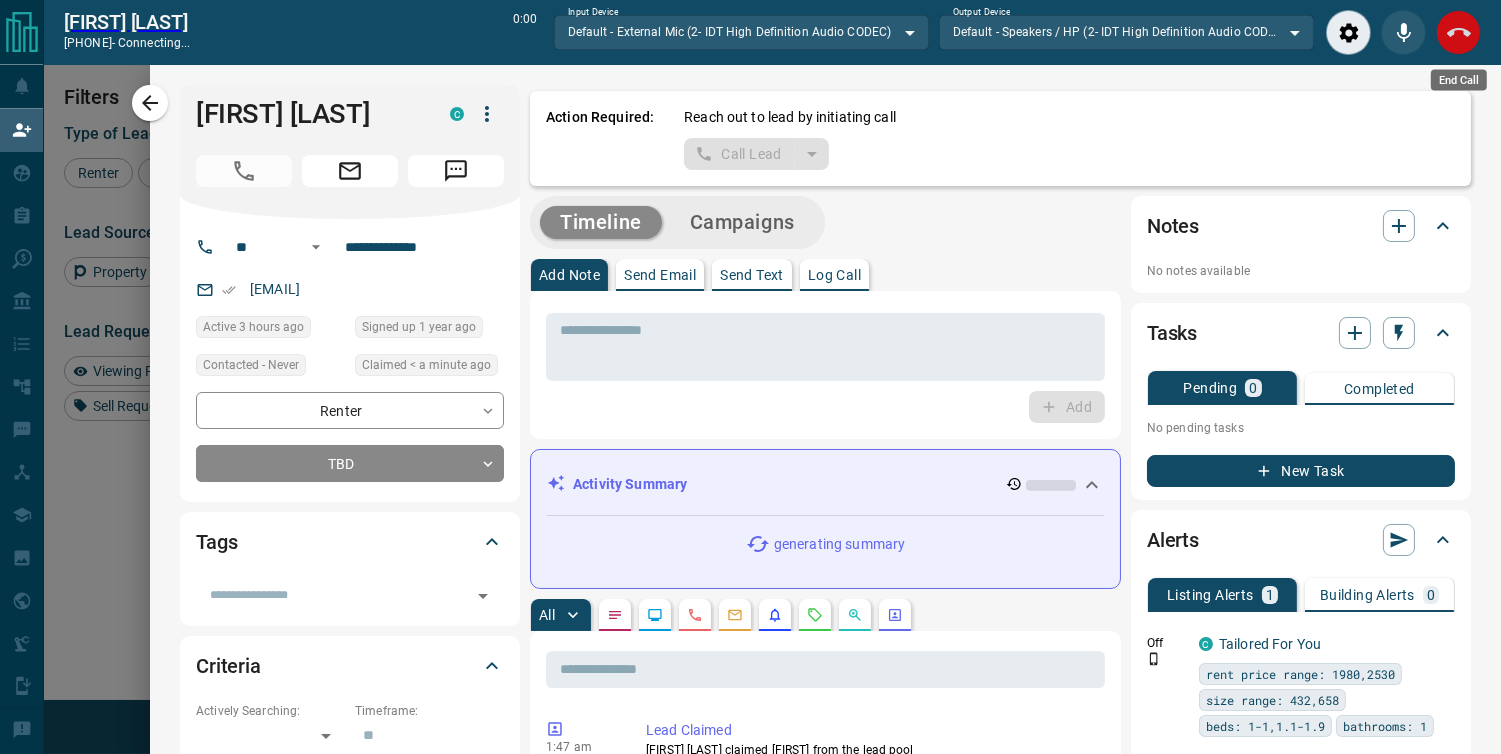 click 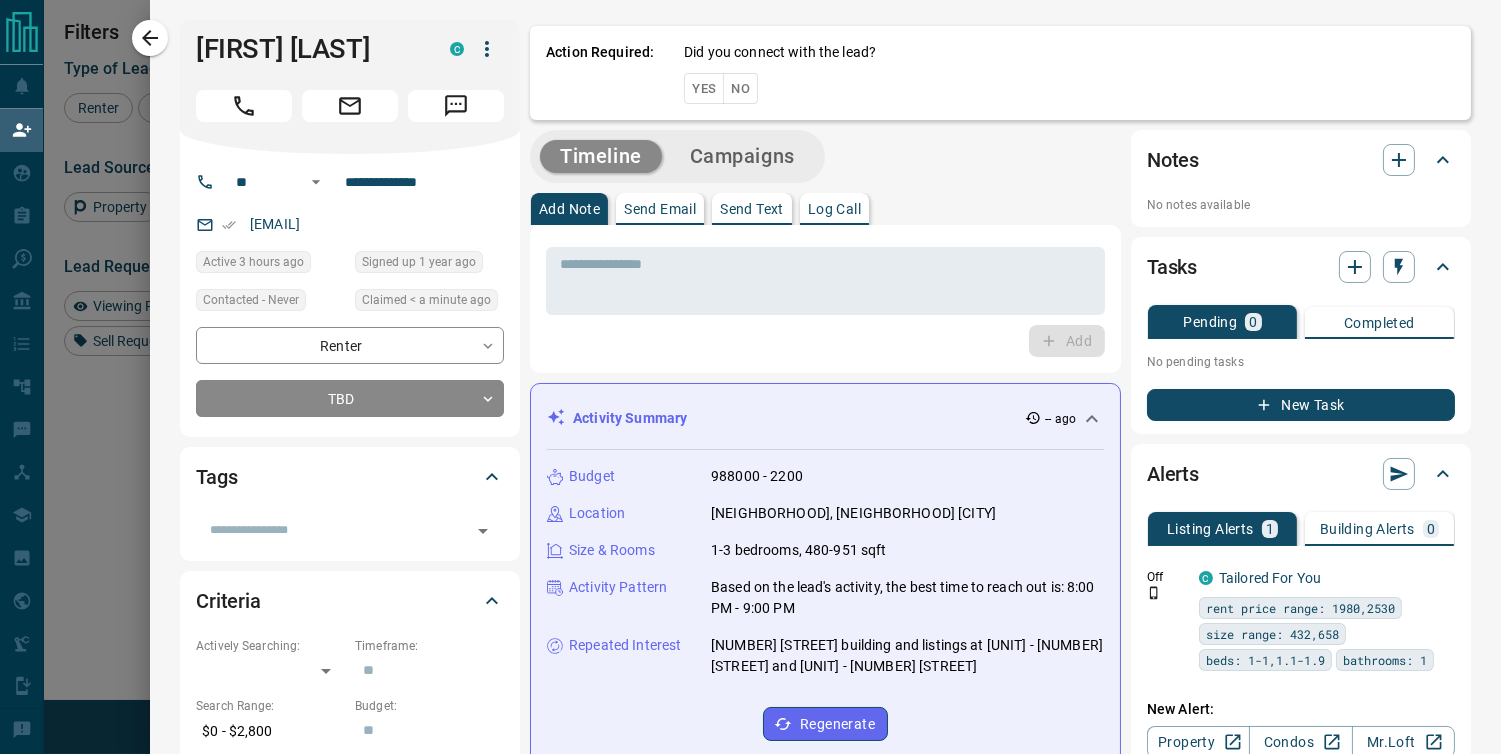 scroll, scrollTop: 17, scrollLeft: 17, axis: both 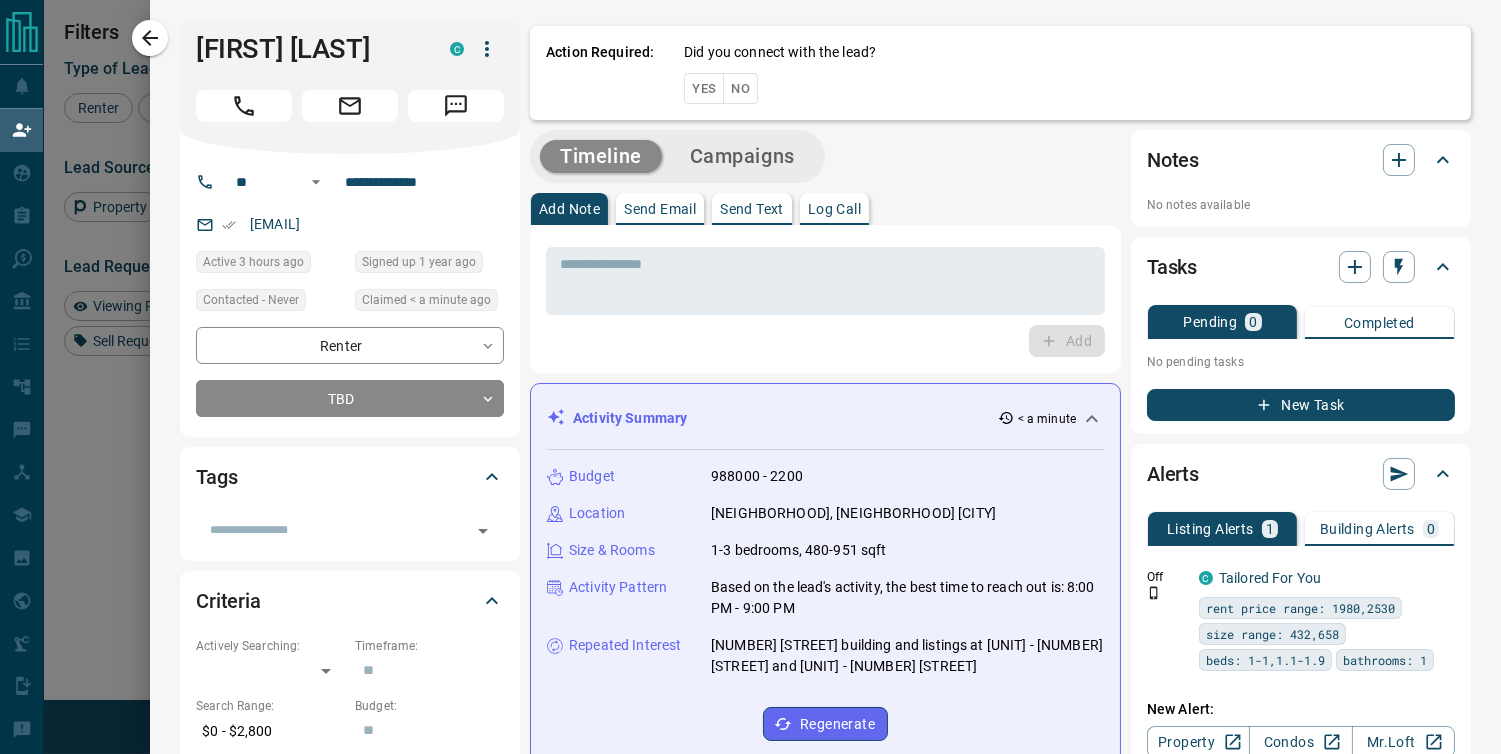click on "Yes" at bounding box center (704, 88) 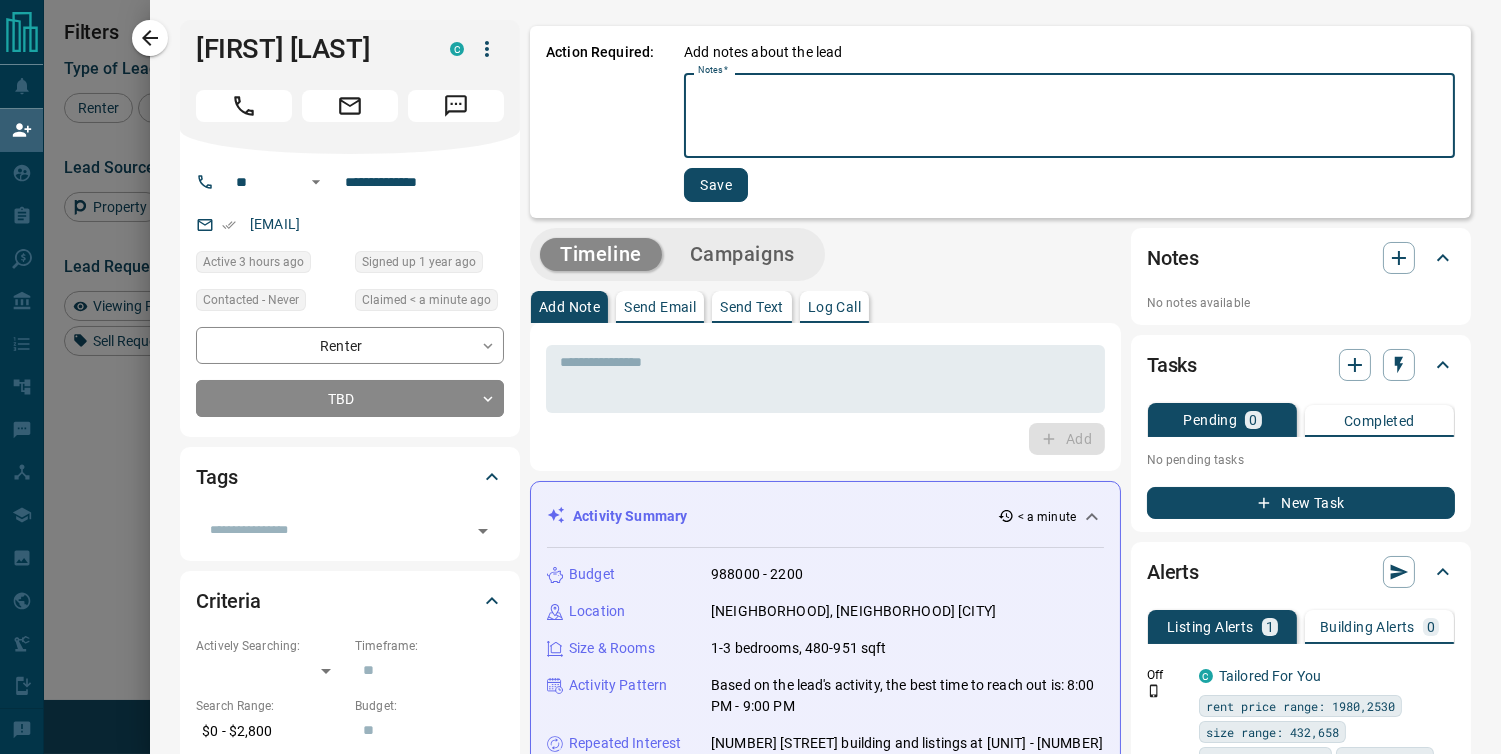 paste on "**********" 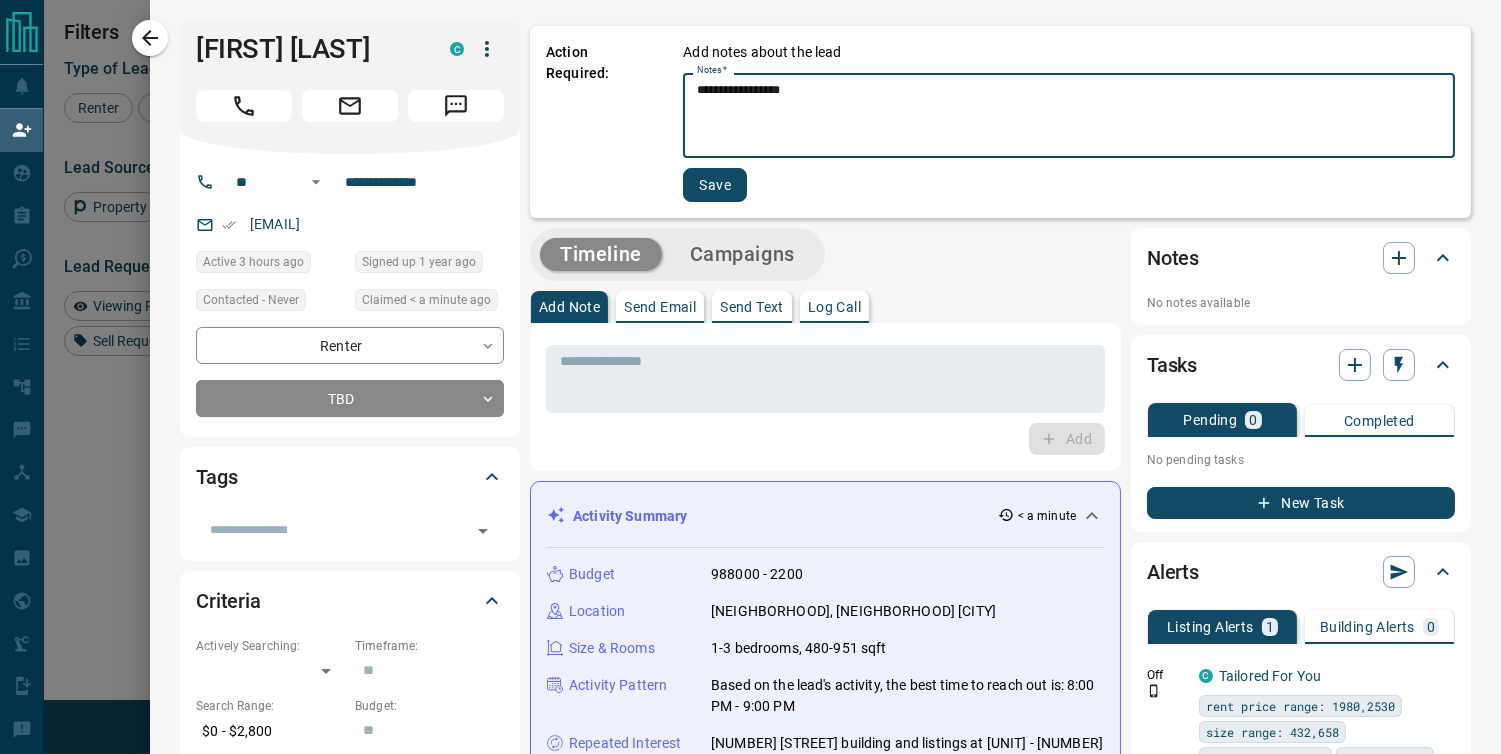 type on "**********" 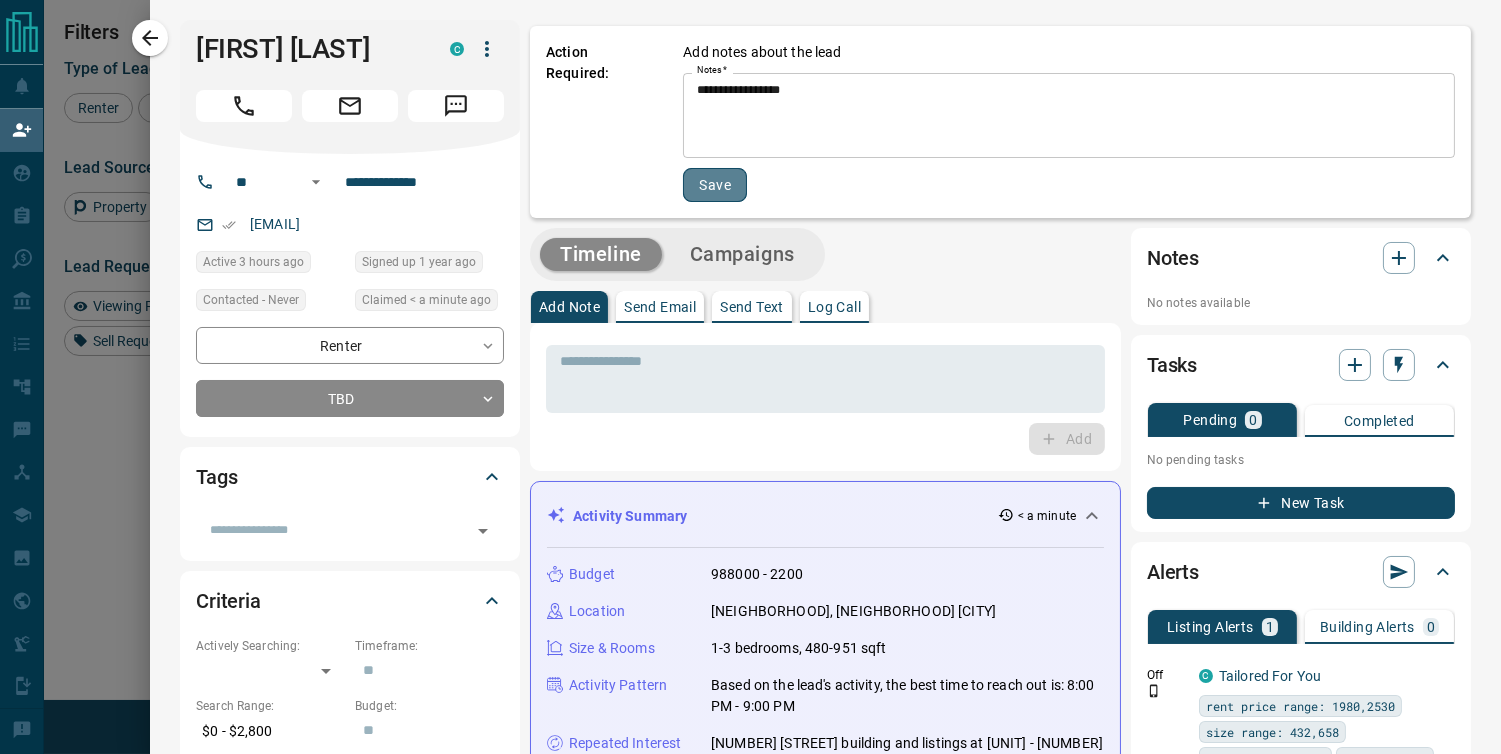 click on "Save" at bounding box center (715, 185) 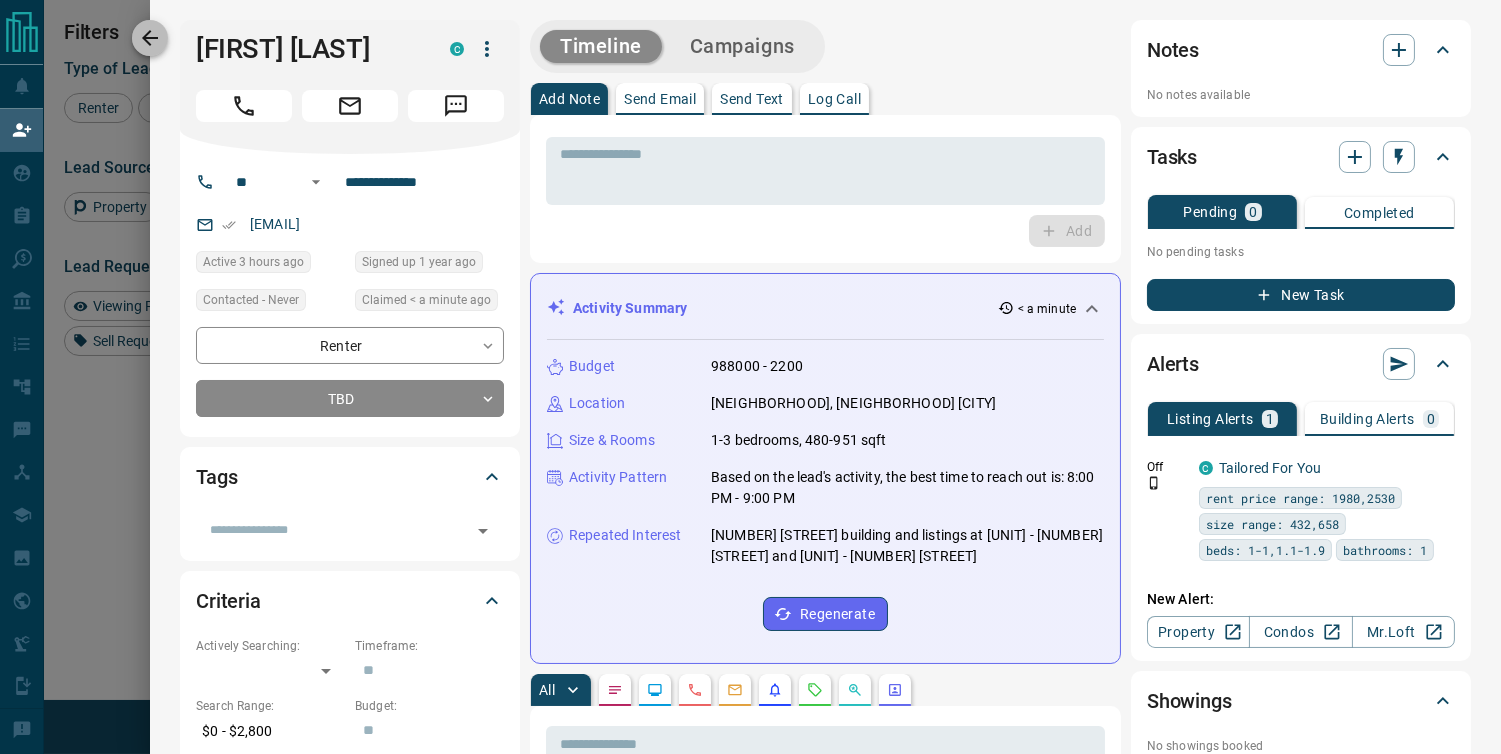 click 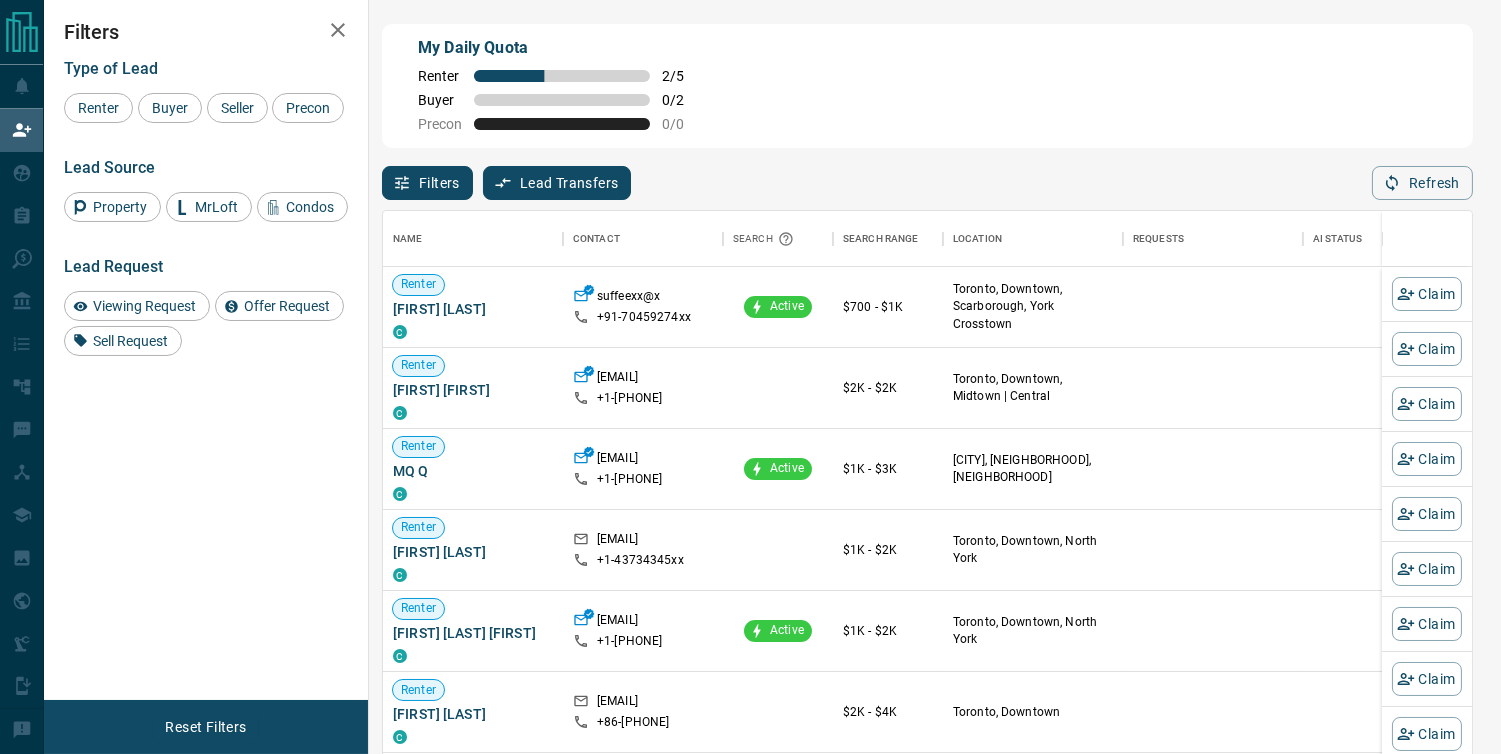 scroll, scrollTop: 17, scrollLeft: 17, axis: both 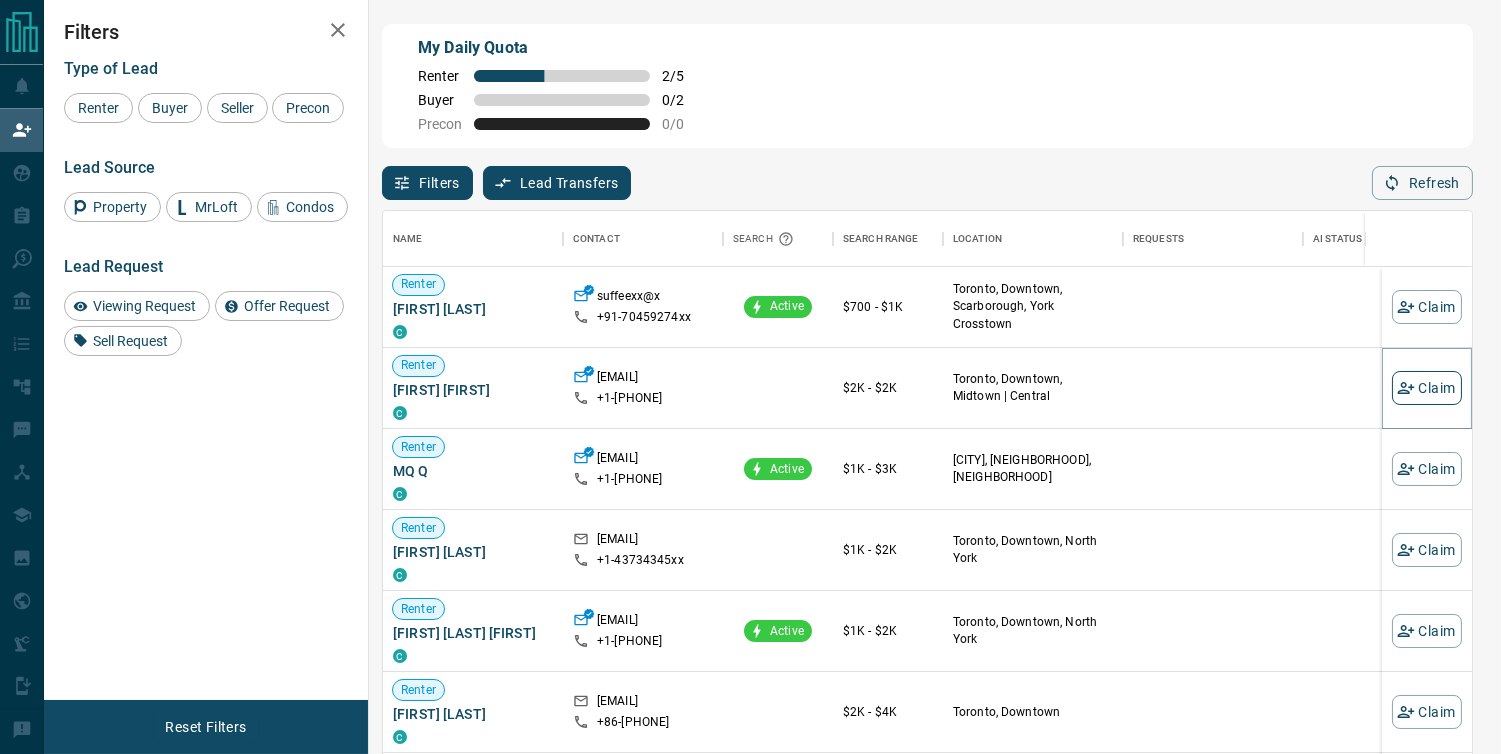 click 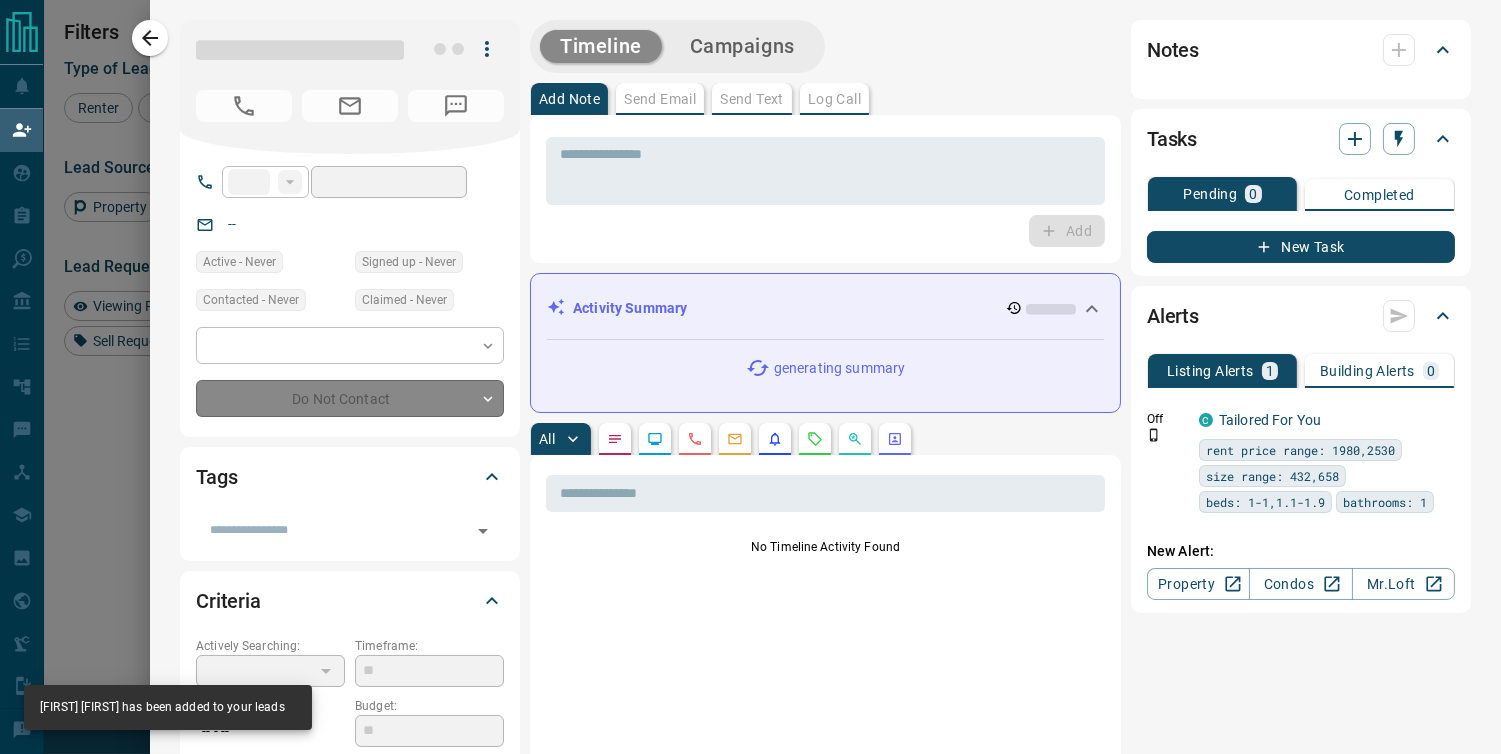 type on "**" 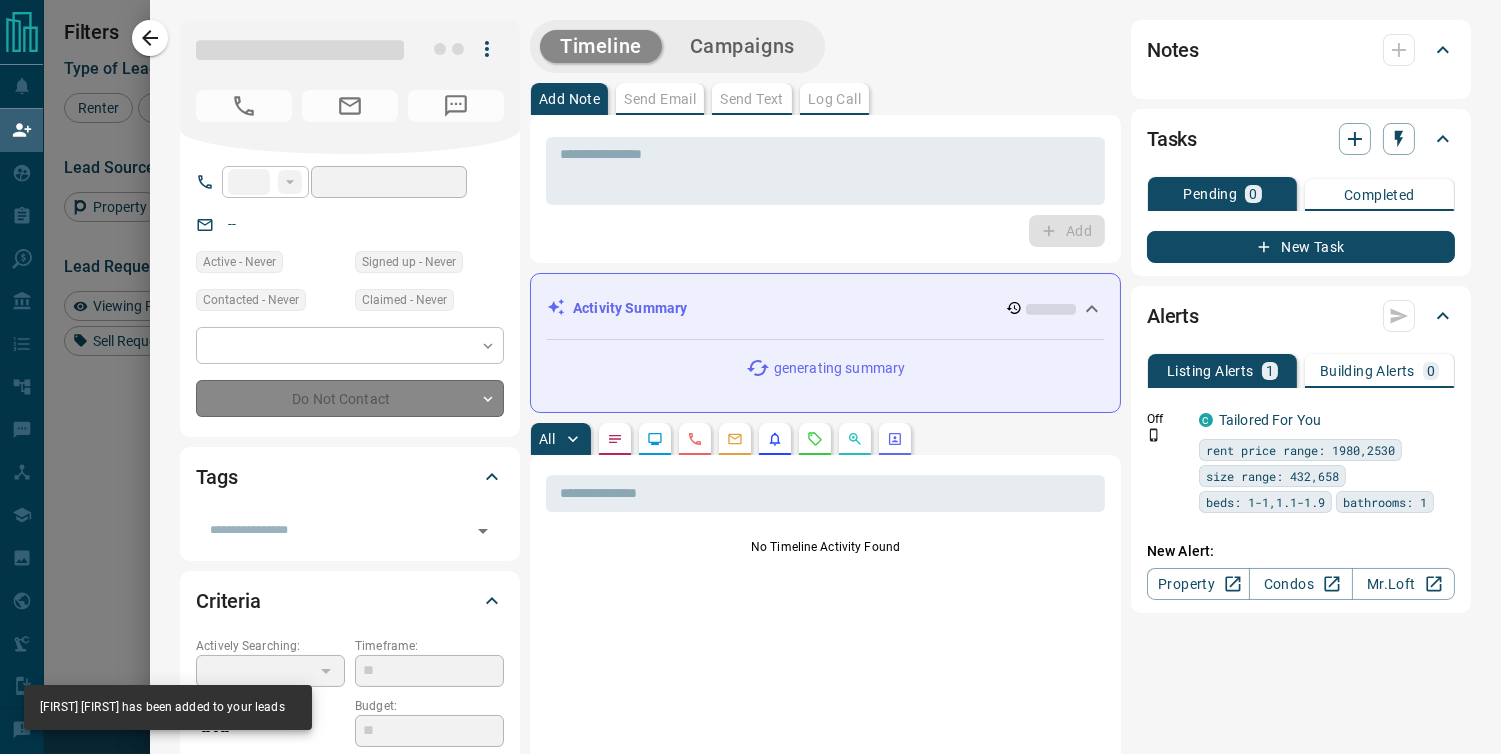 type on "**********" 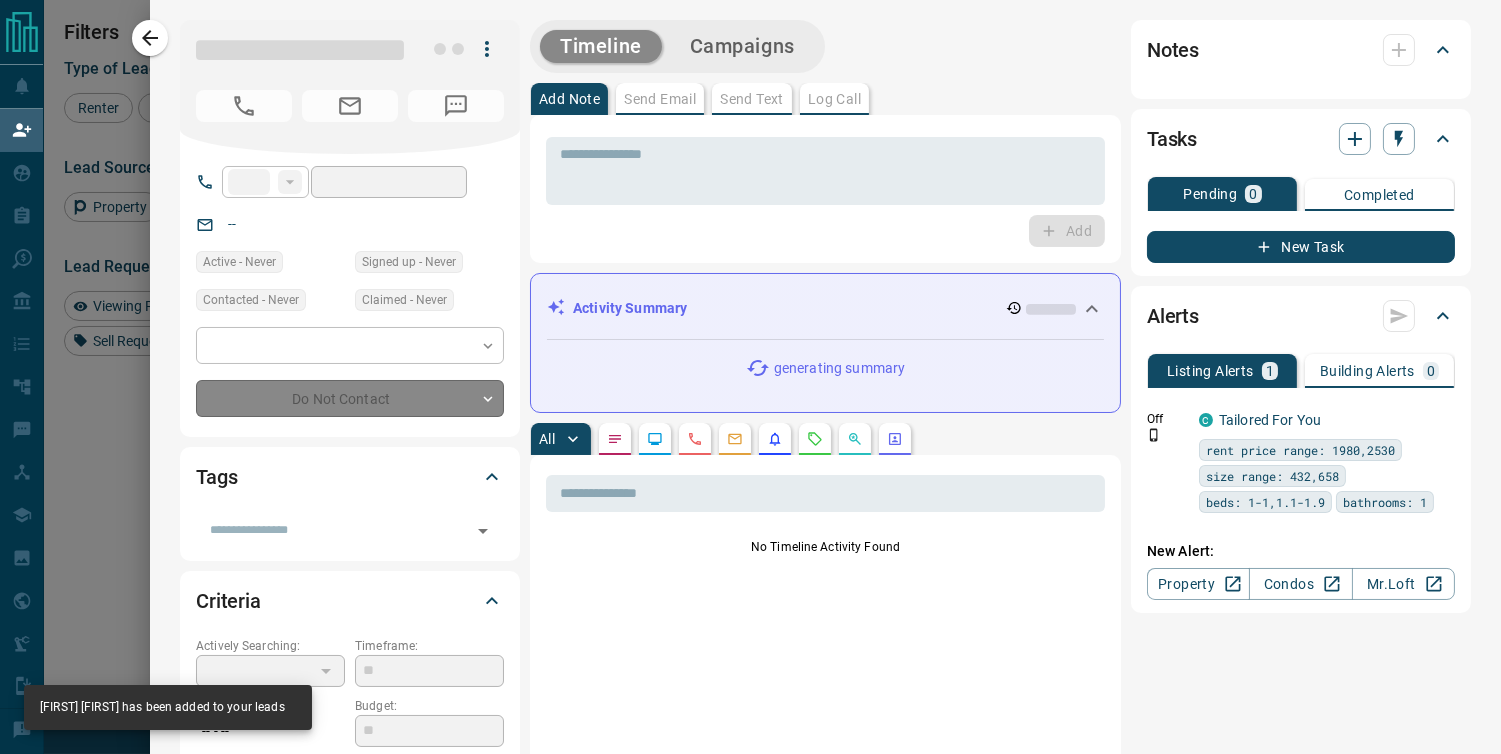 type on "**********" 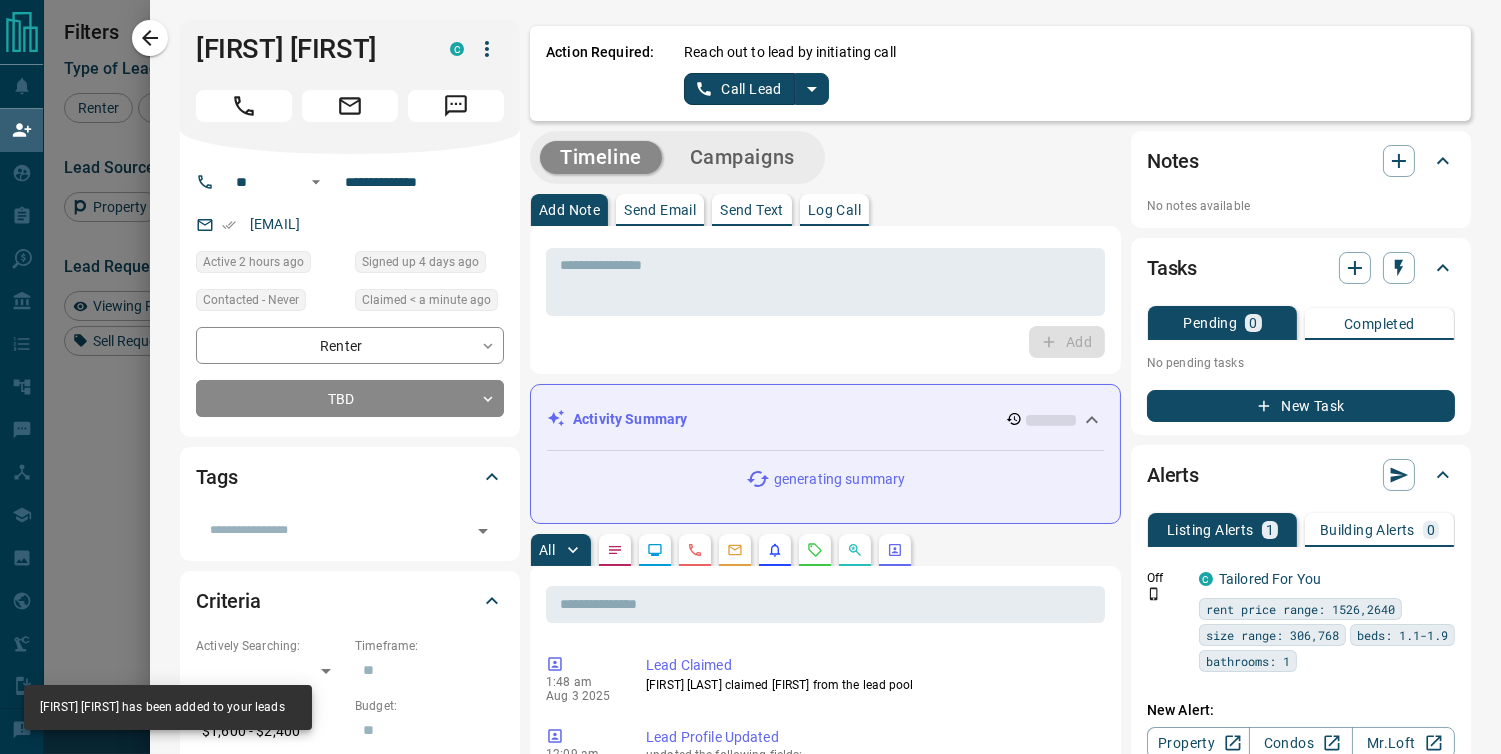 click on "Call Lead" at bounding box center (739, 89) 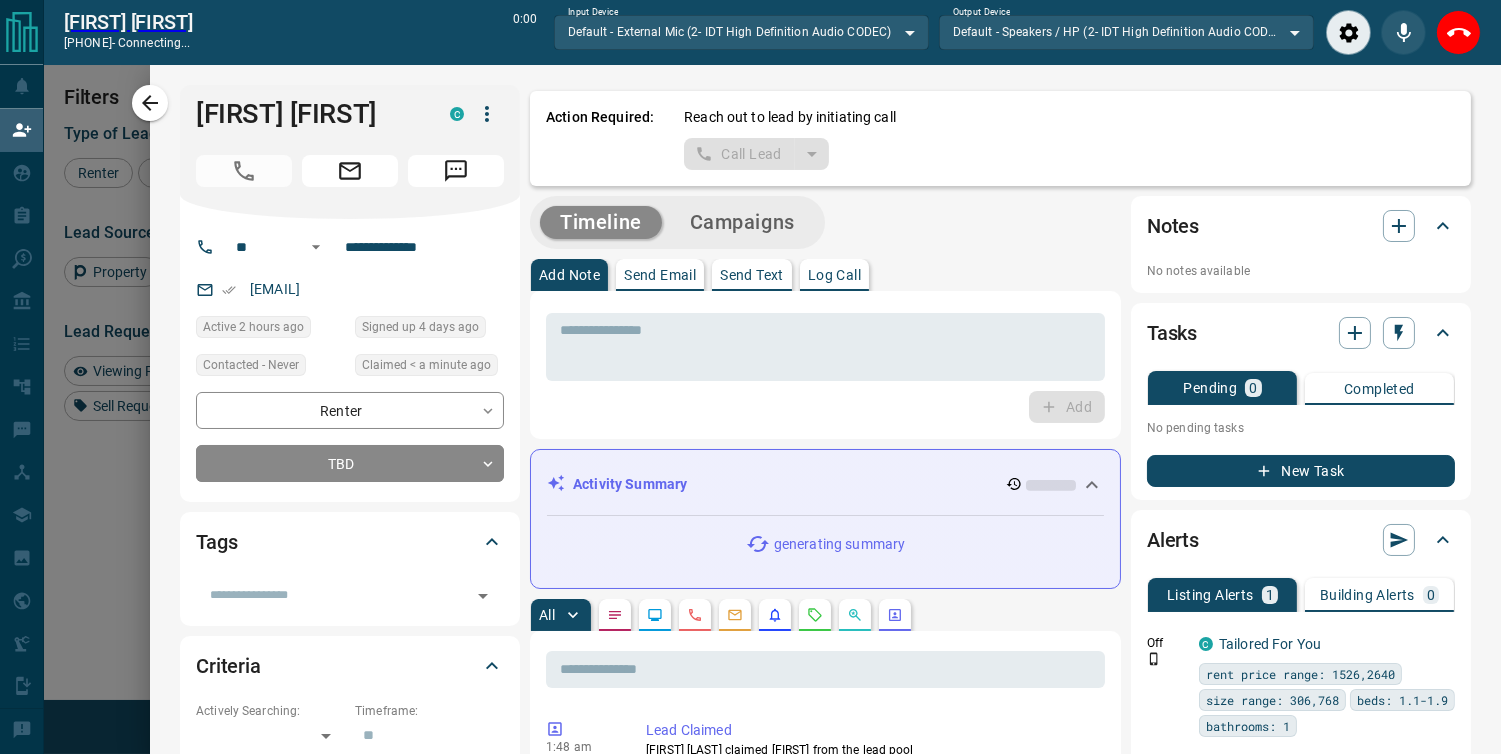 scroll, scrollTop: 504, scrollLeft: 1072, axis: both 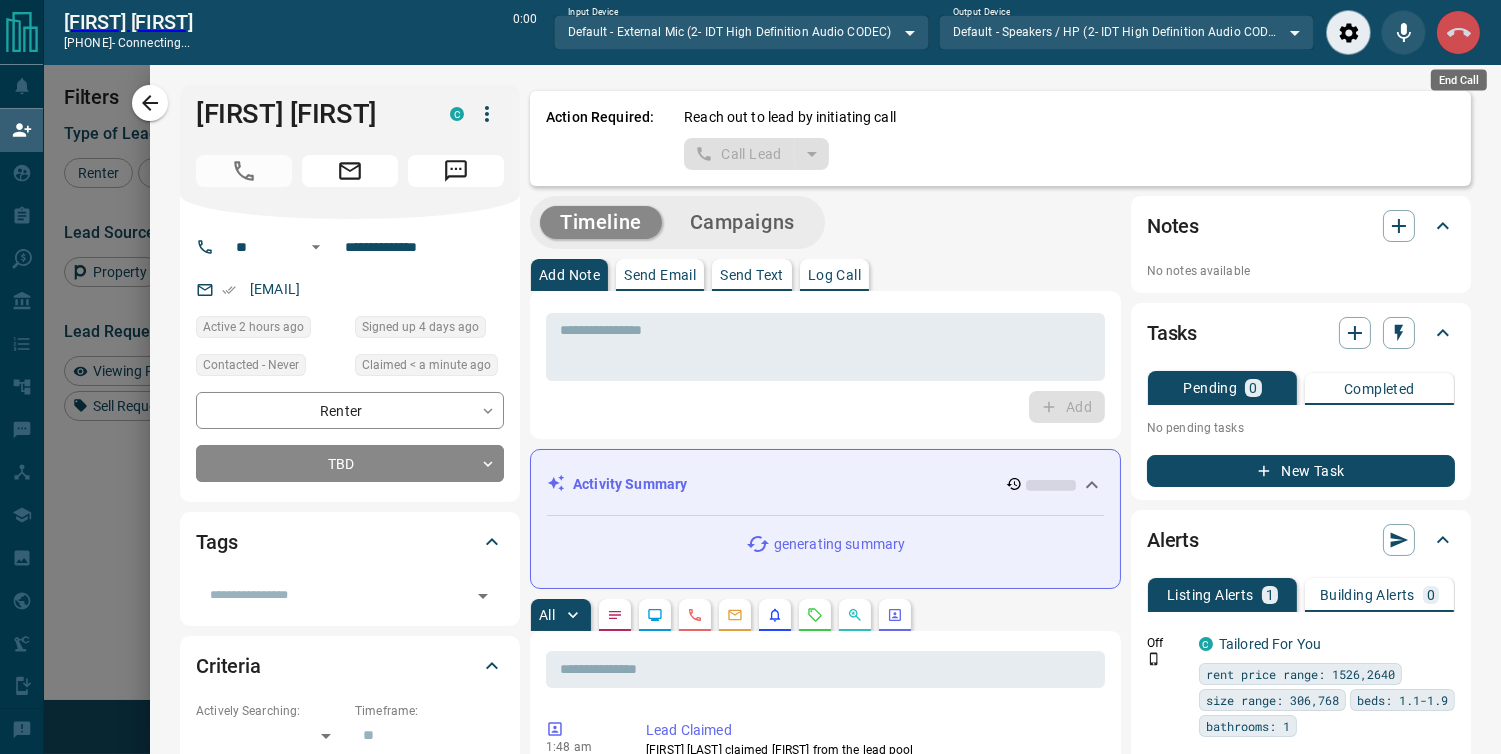 click 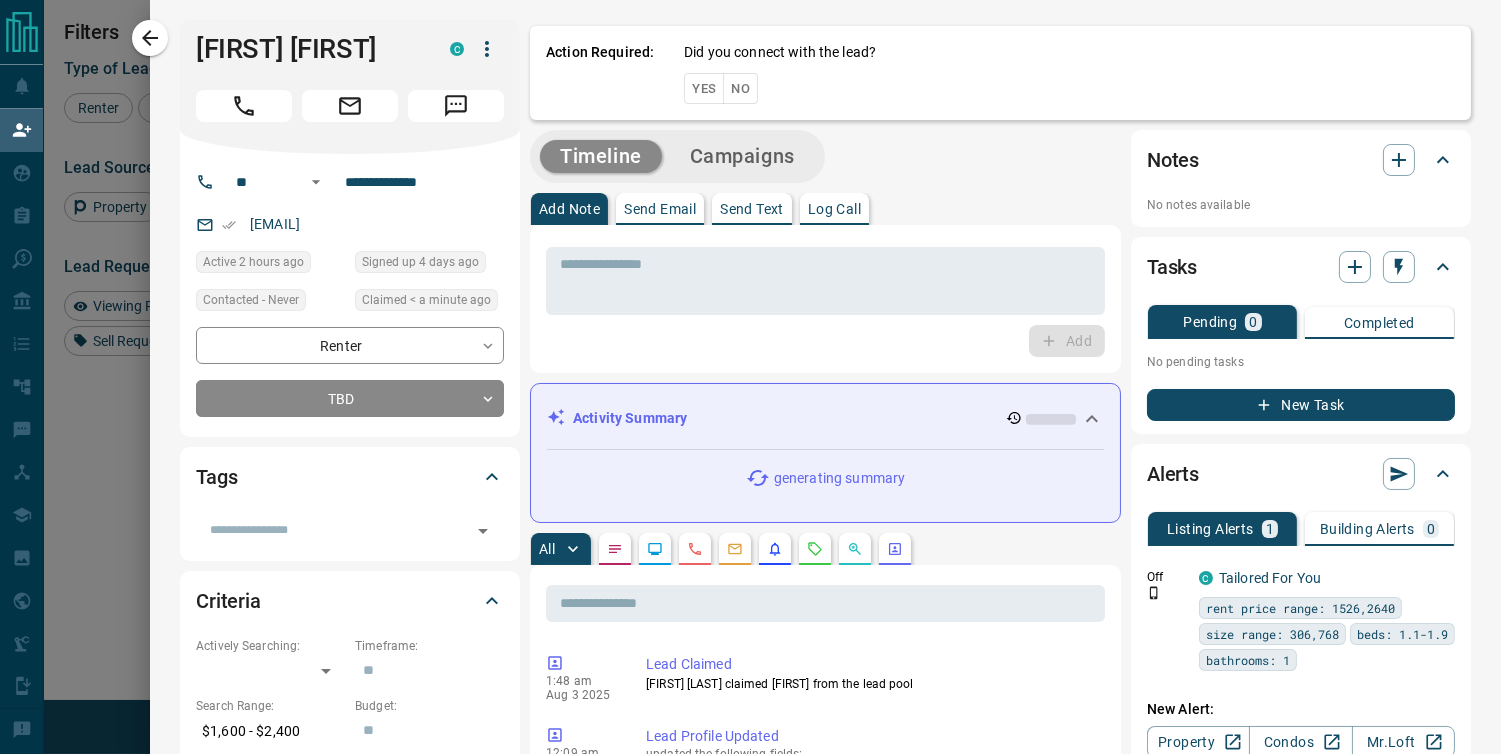 scroll, scrollTop: 17, scrollLeft: 17, axis: both 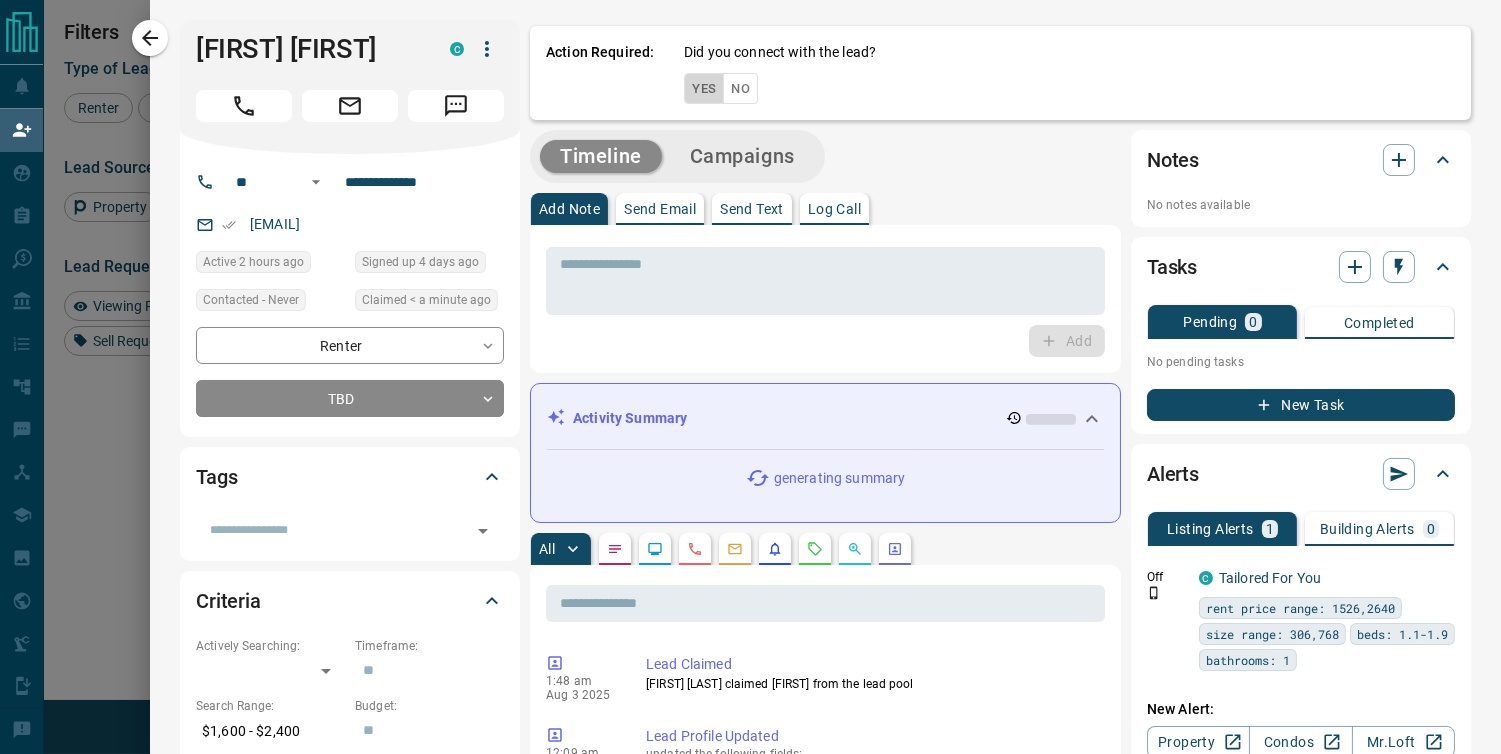 click on "Yes" at bounding box center [704, 88] 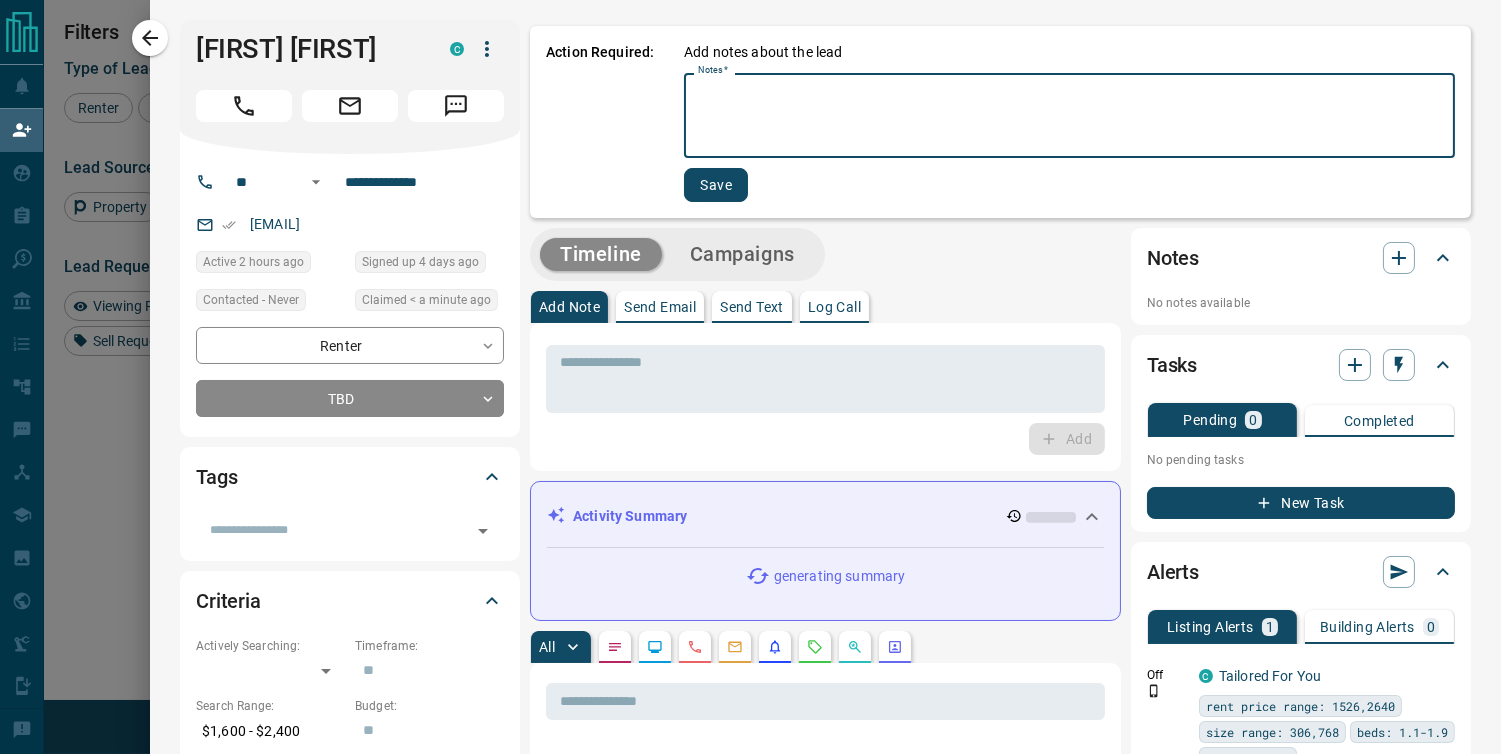paste on "**********" 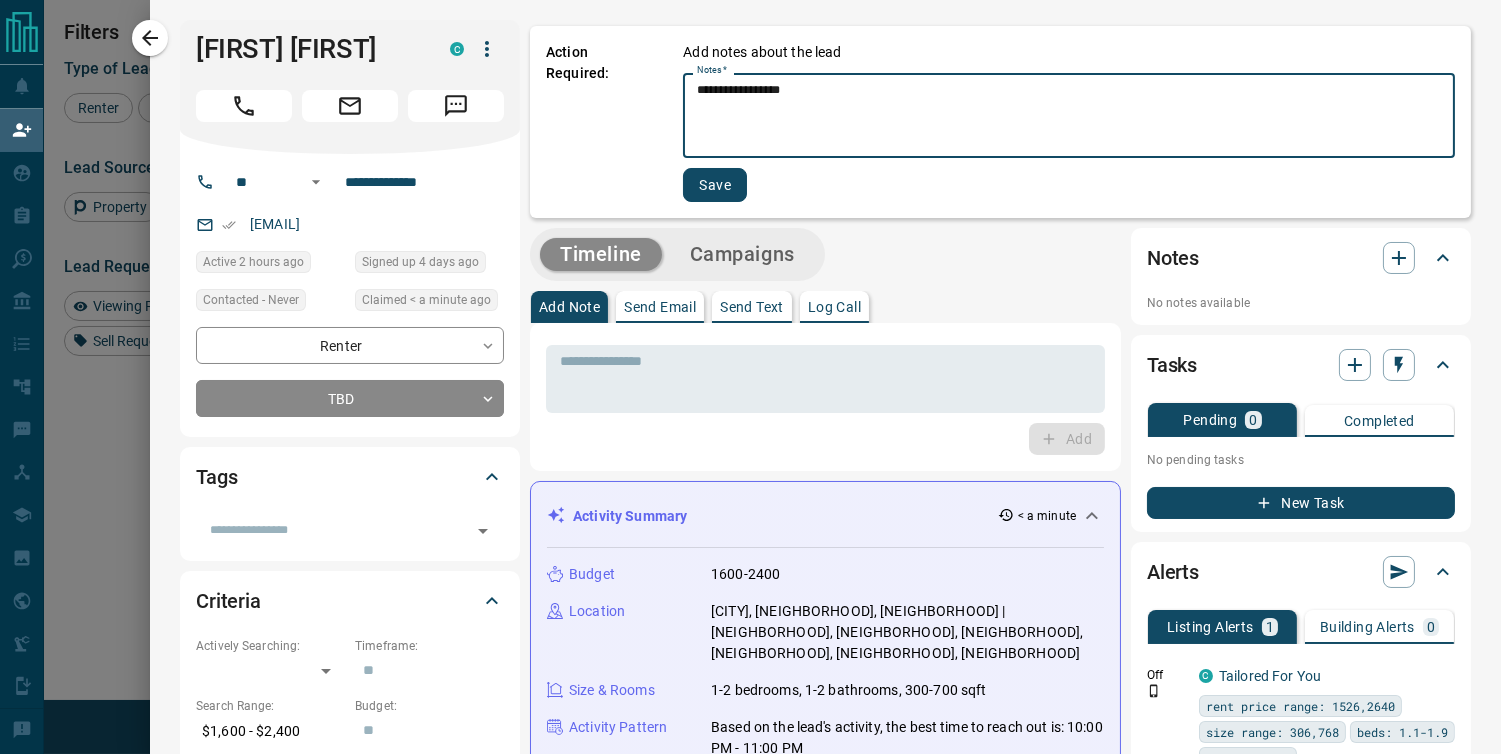 type on "**********" 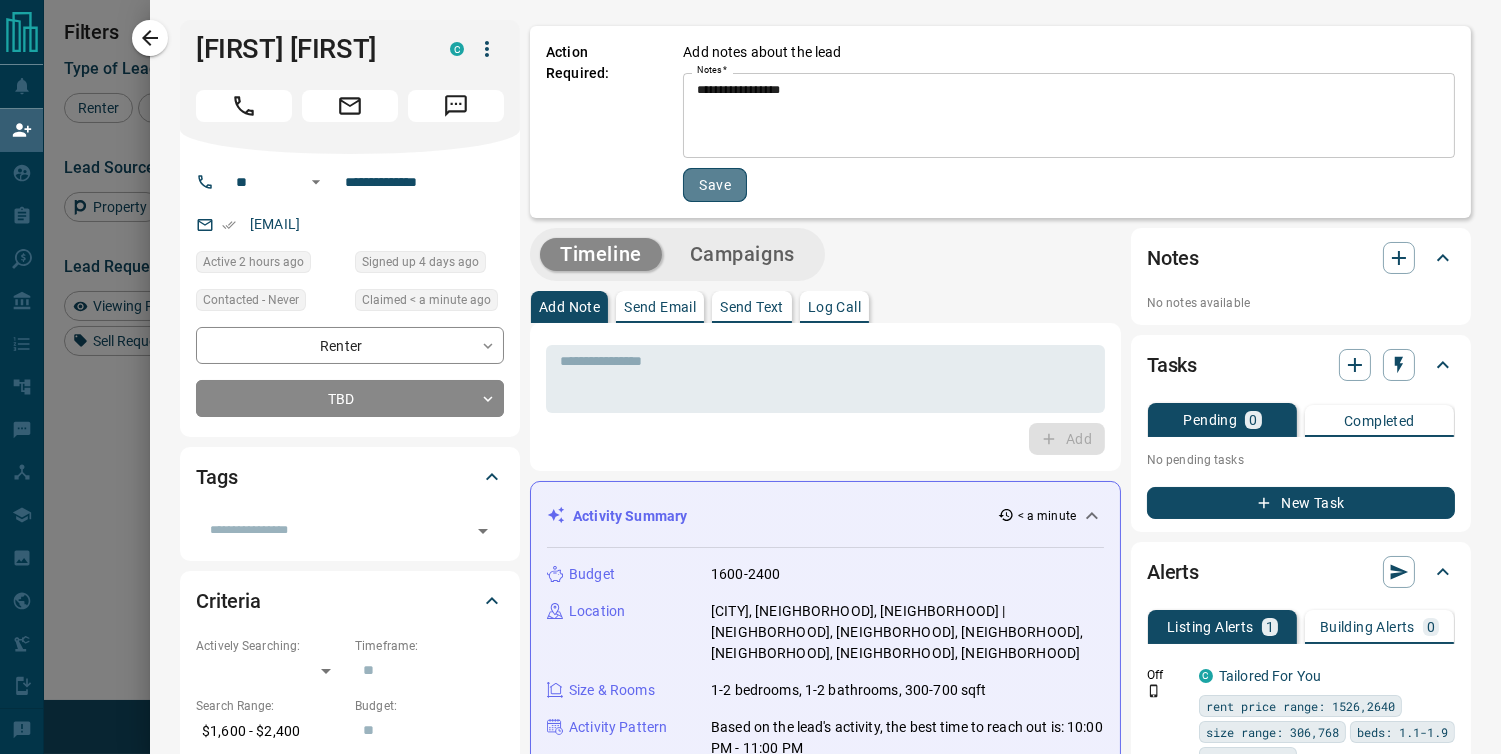 click on "Save" at bounding box center [715, 185] 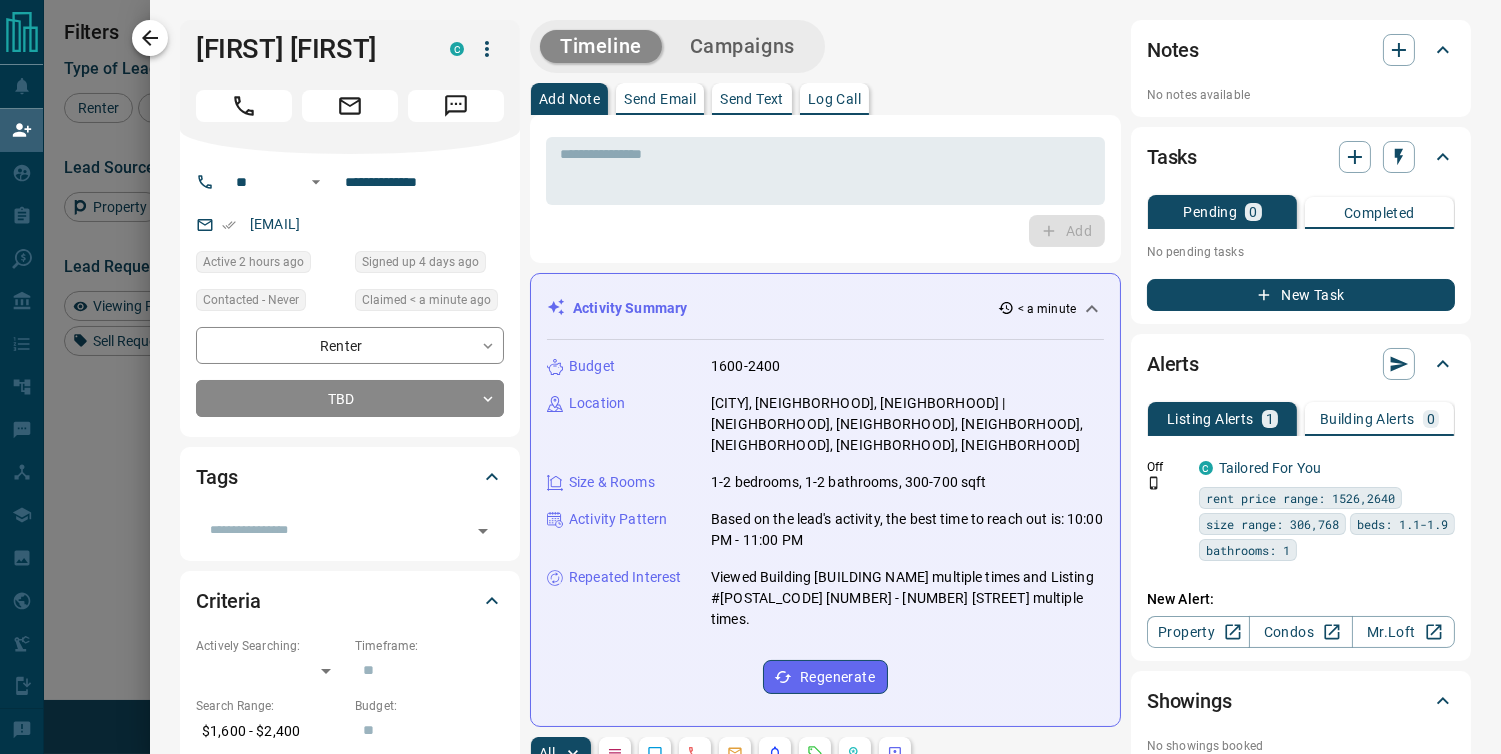 click 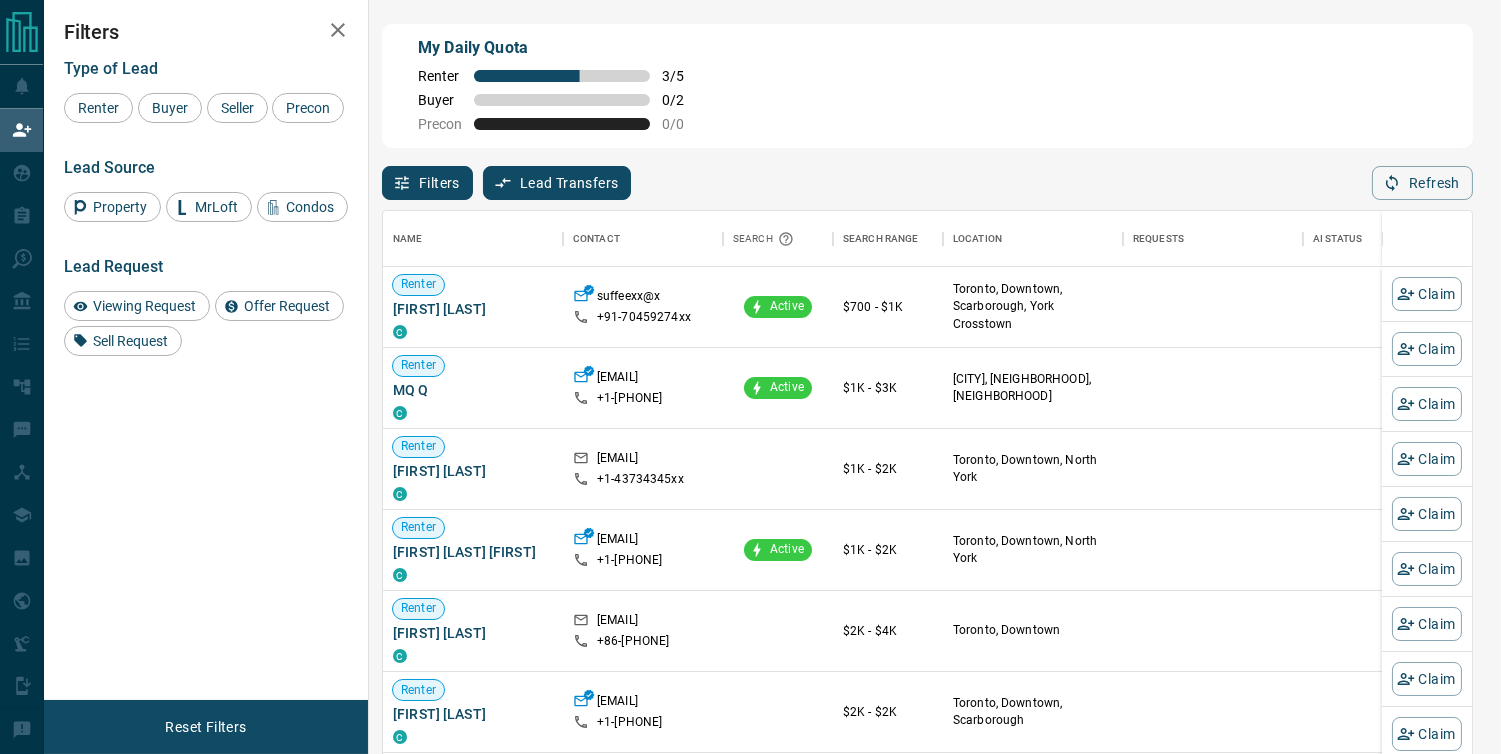 scroll, scrollTop: 17, scrollLeft: 17, axis: both 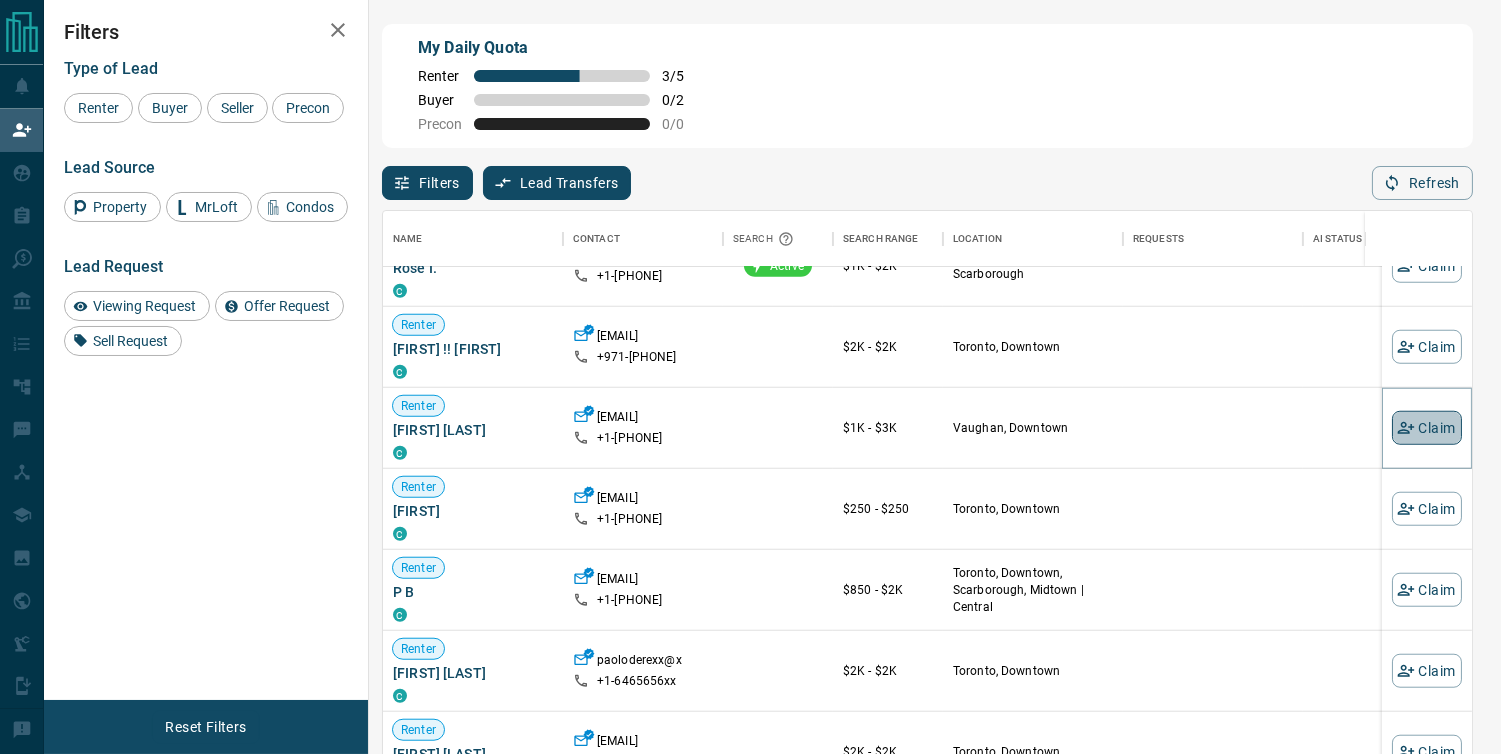 click on "Claim" at bounding box center (1427, 428) 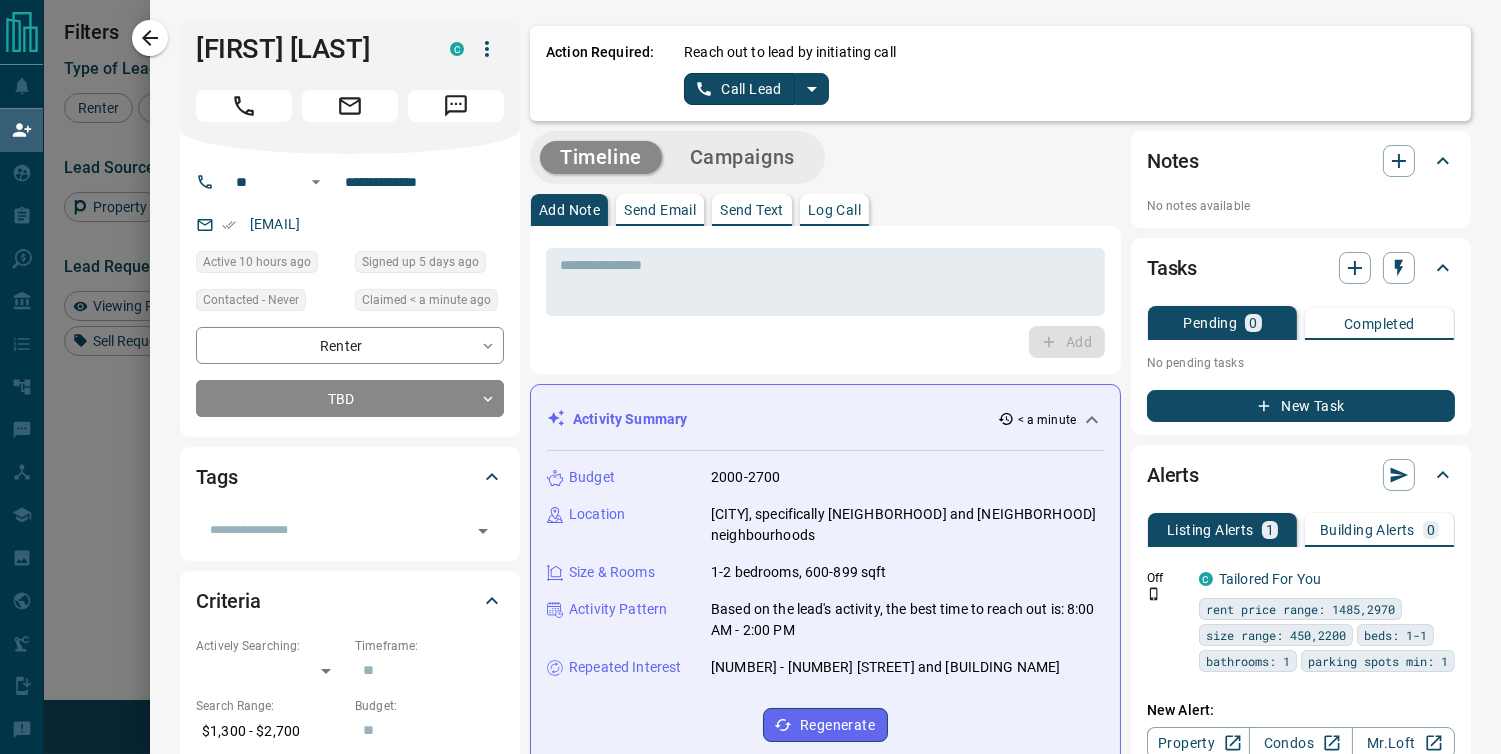 click on "Call Lead" at bounding box center [739, 89] 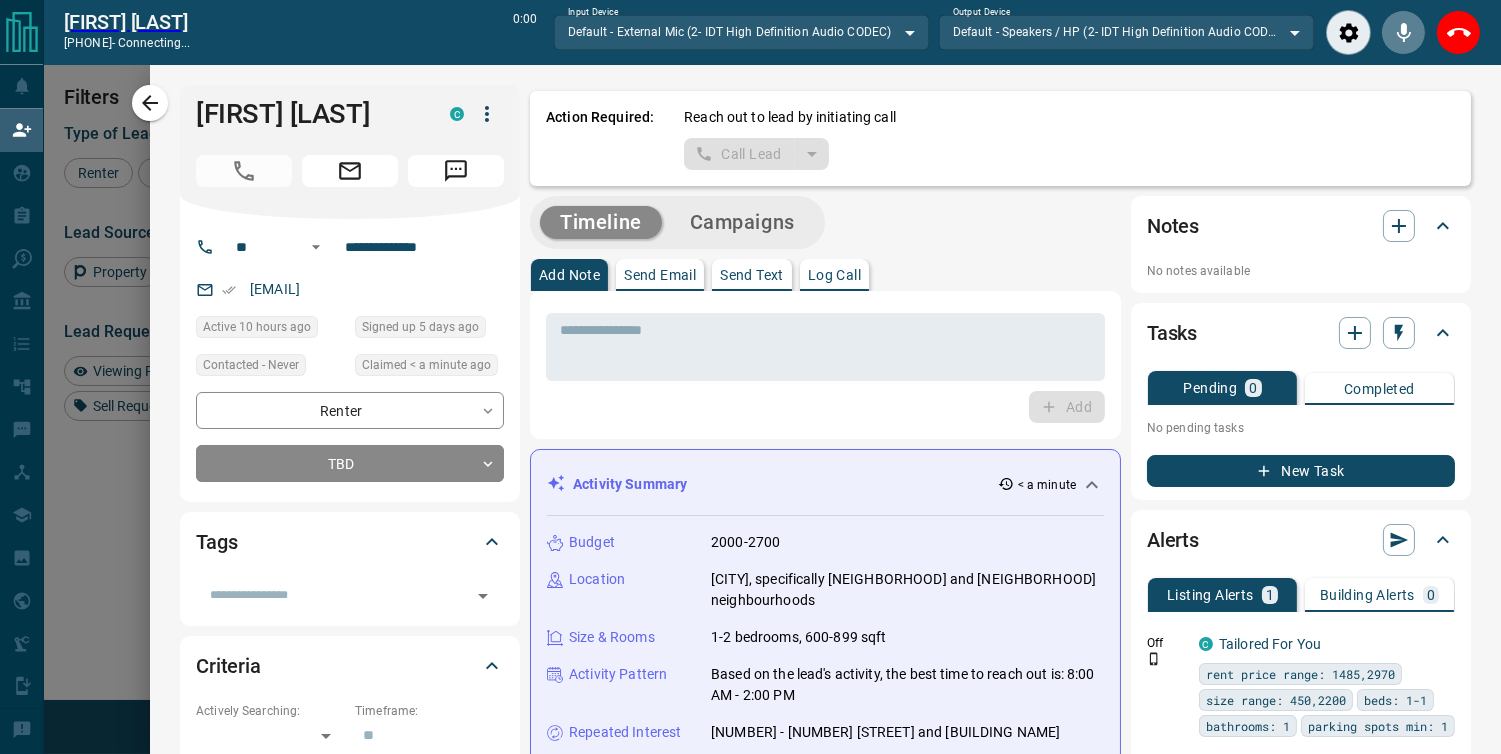 scroll, scrollTop: 504, scrollLeft: 1072, axis: both 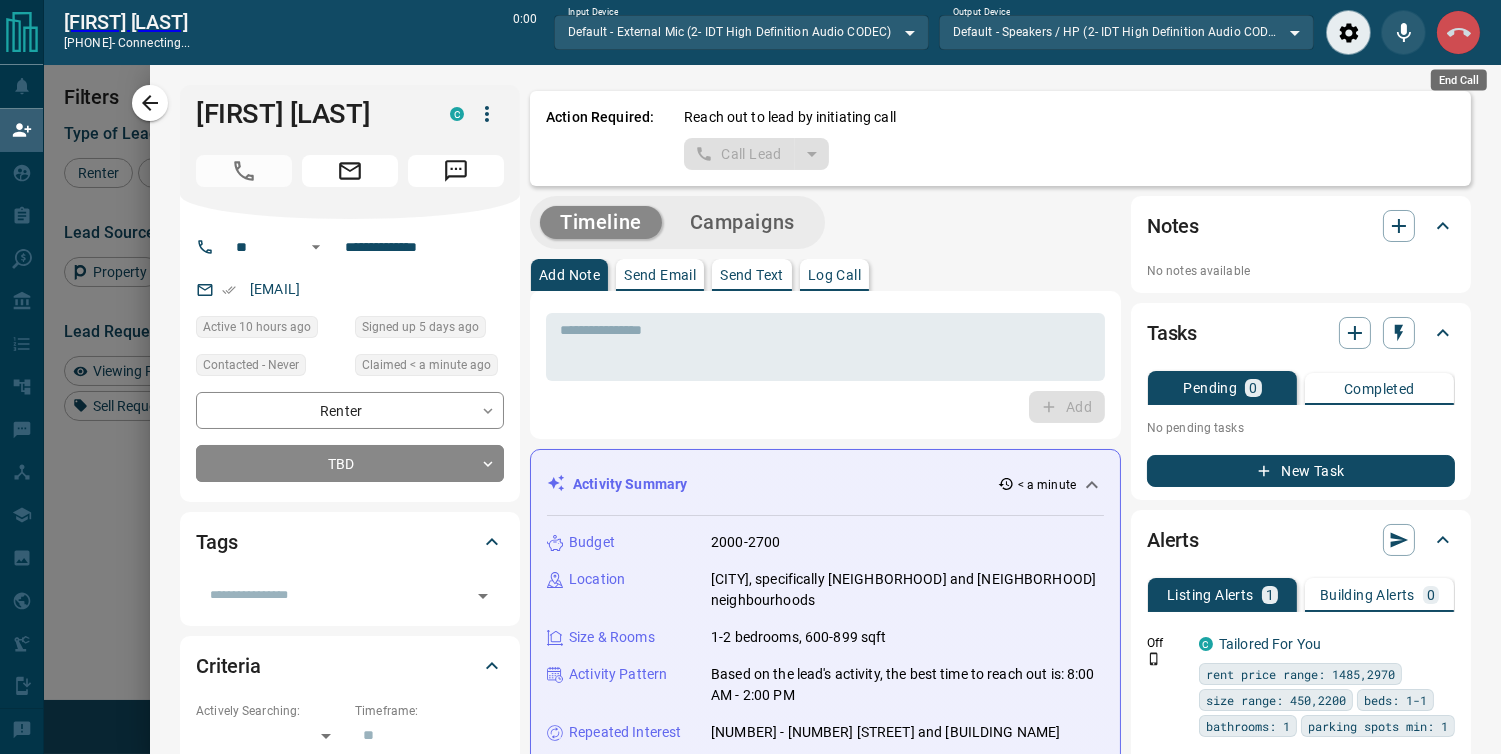 click 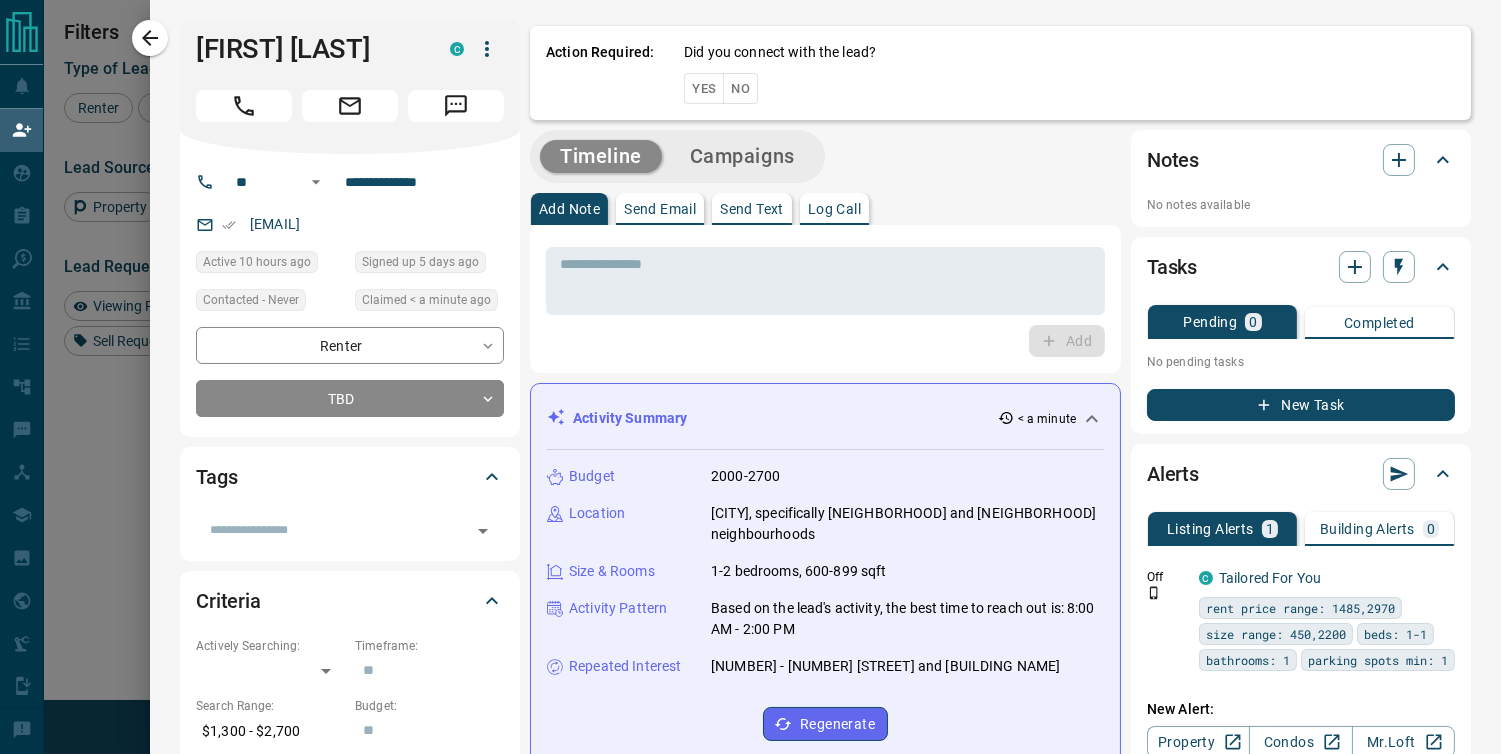 scroll, scrollTop: 17, scrollLeft: 17, axis: both 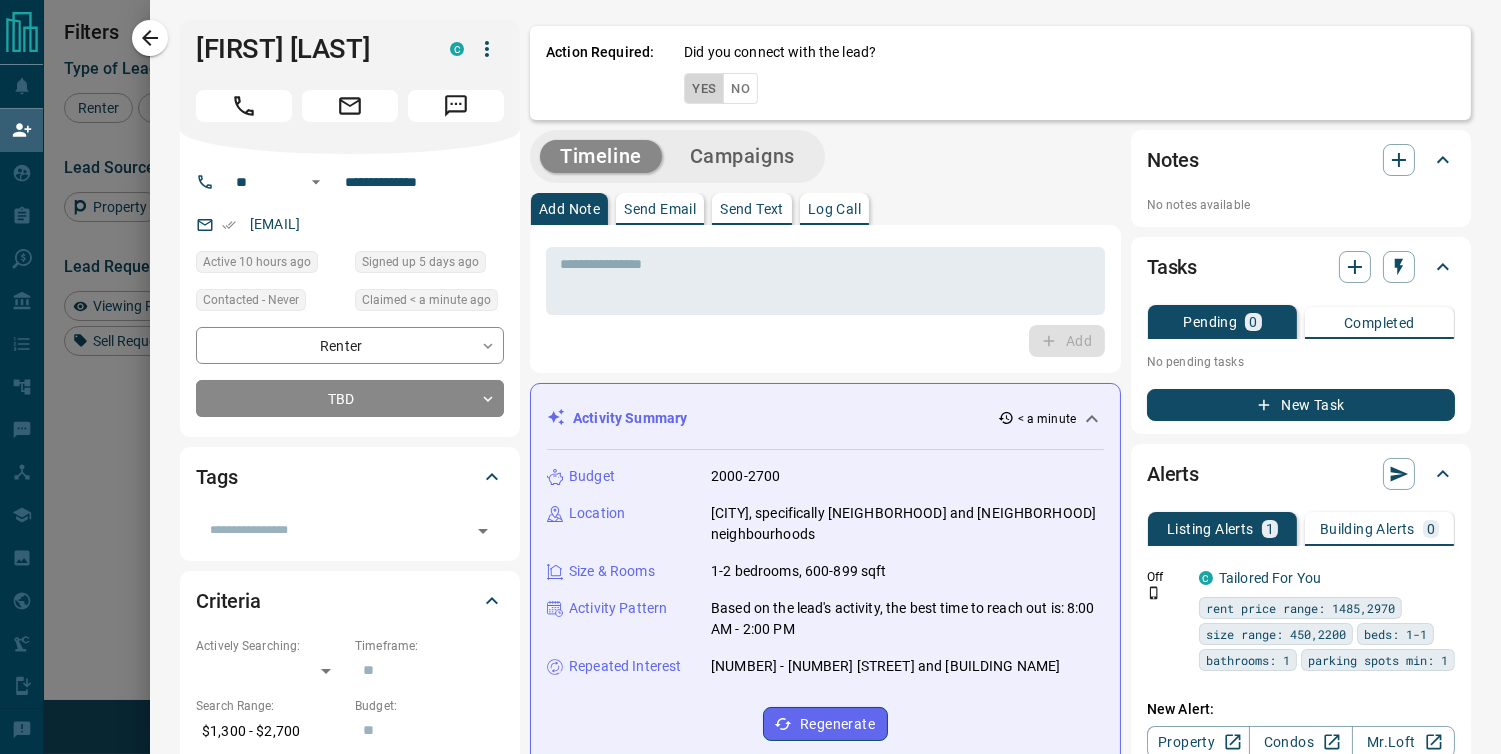 click on "Yes" at bounding box center [704, 88] 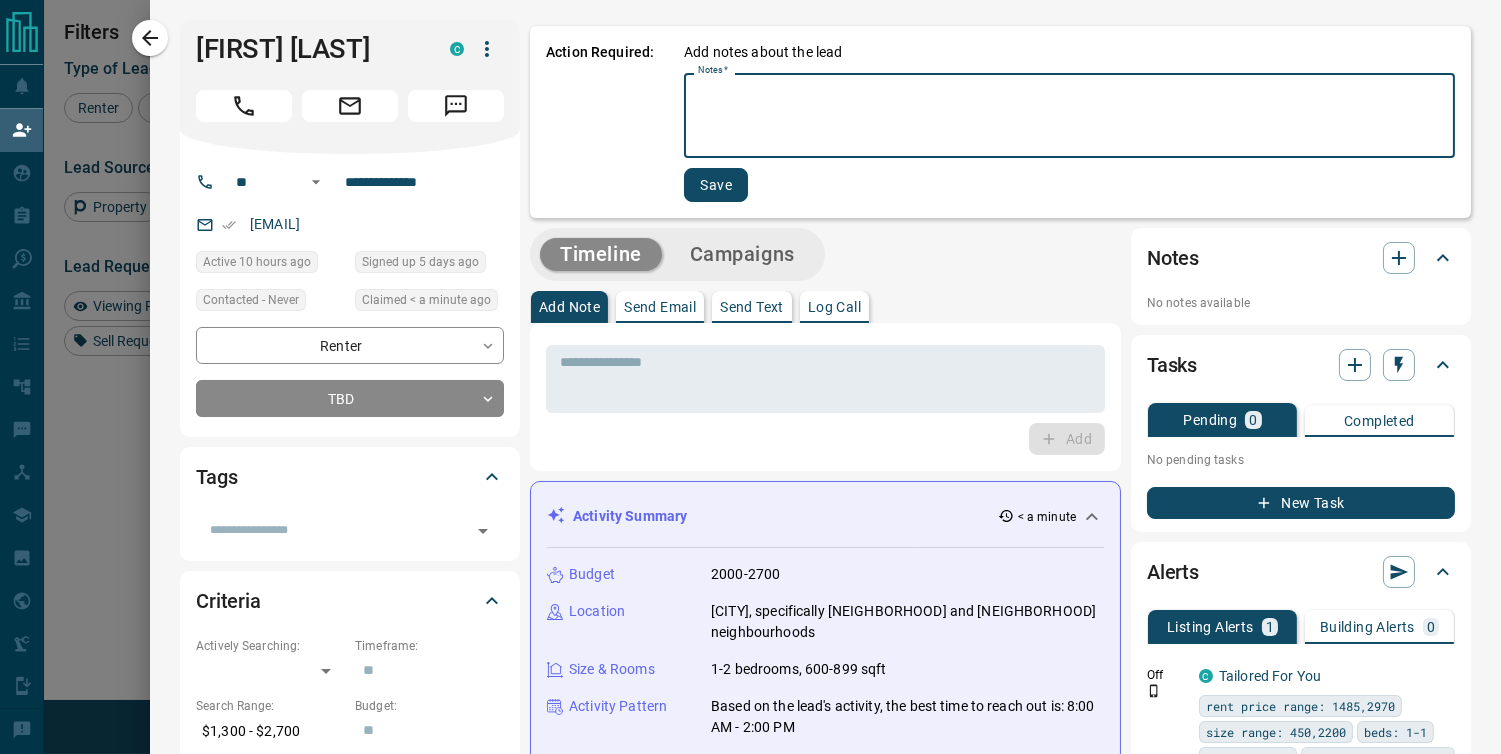 paste on "**********" 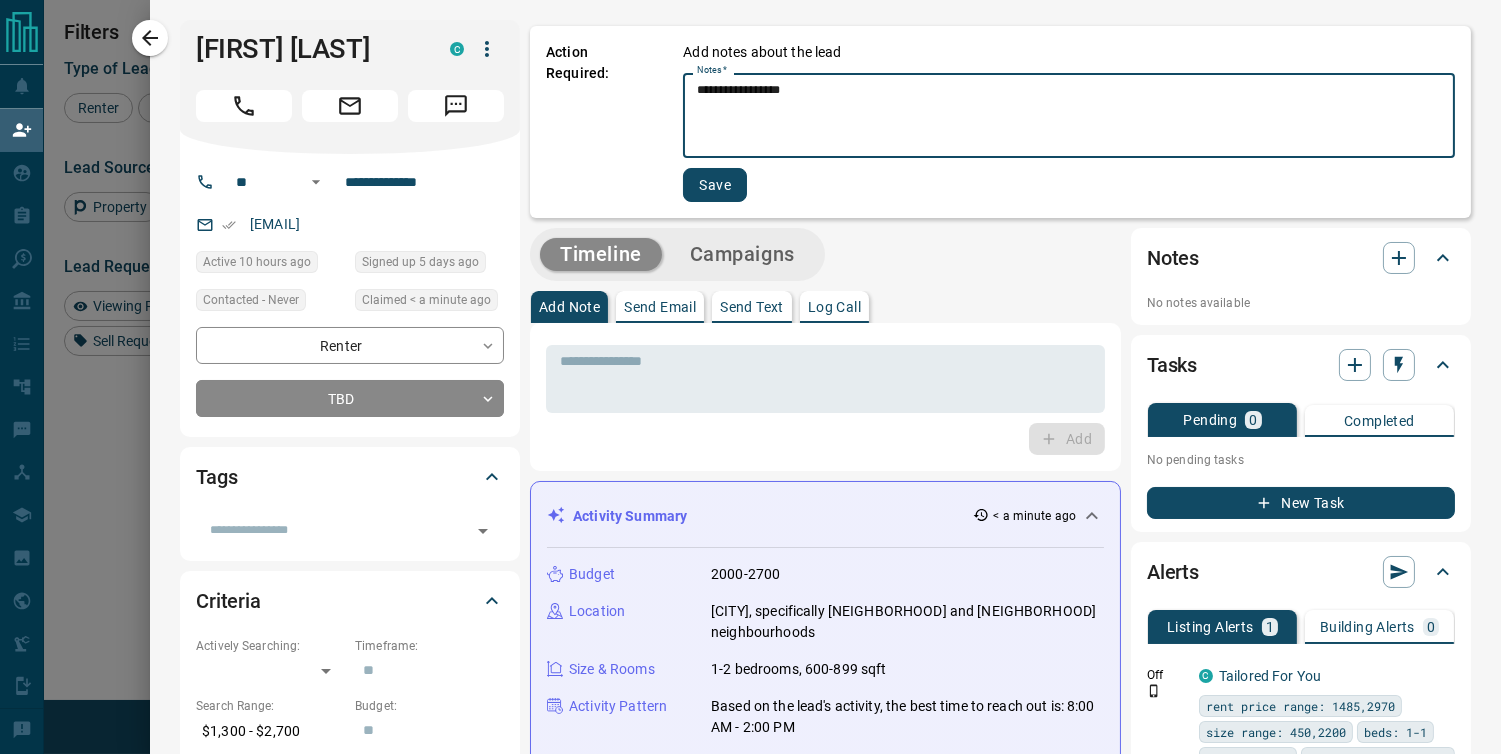 type on "**********" 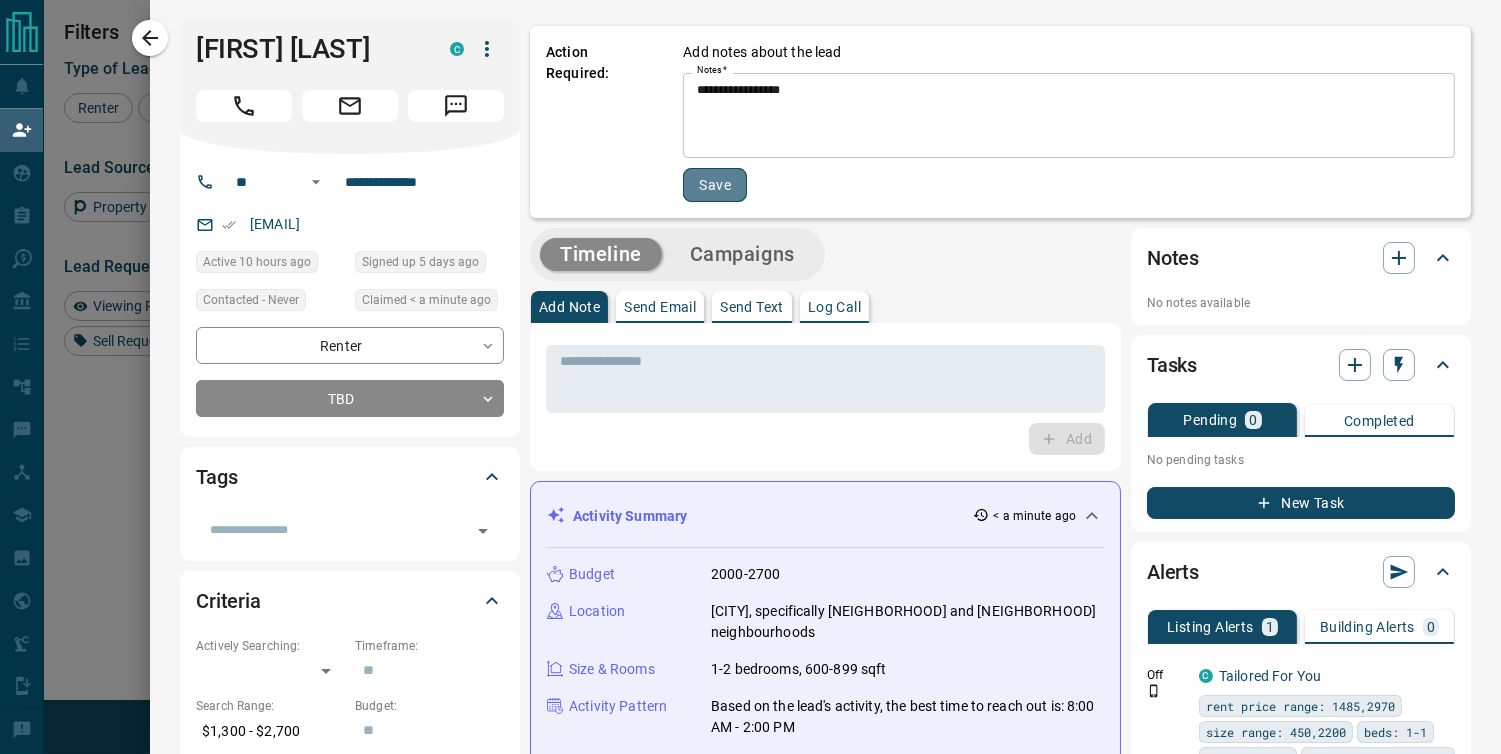 click on "Save" at bounding box center (715, 185) 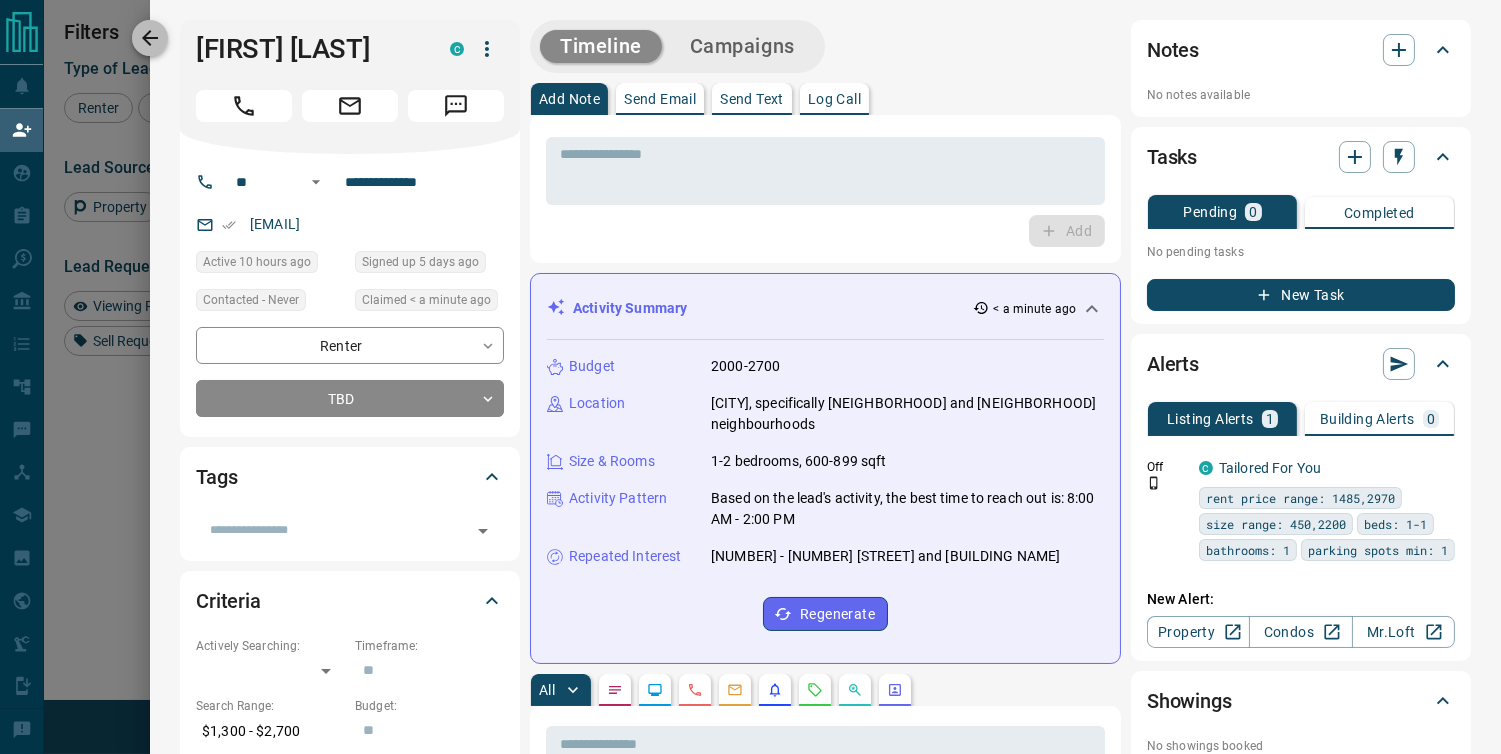 click 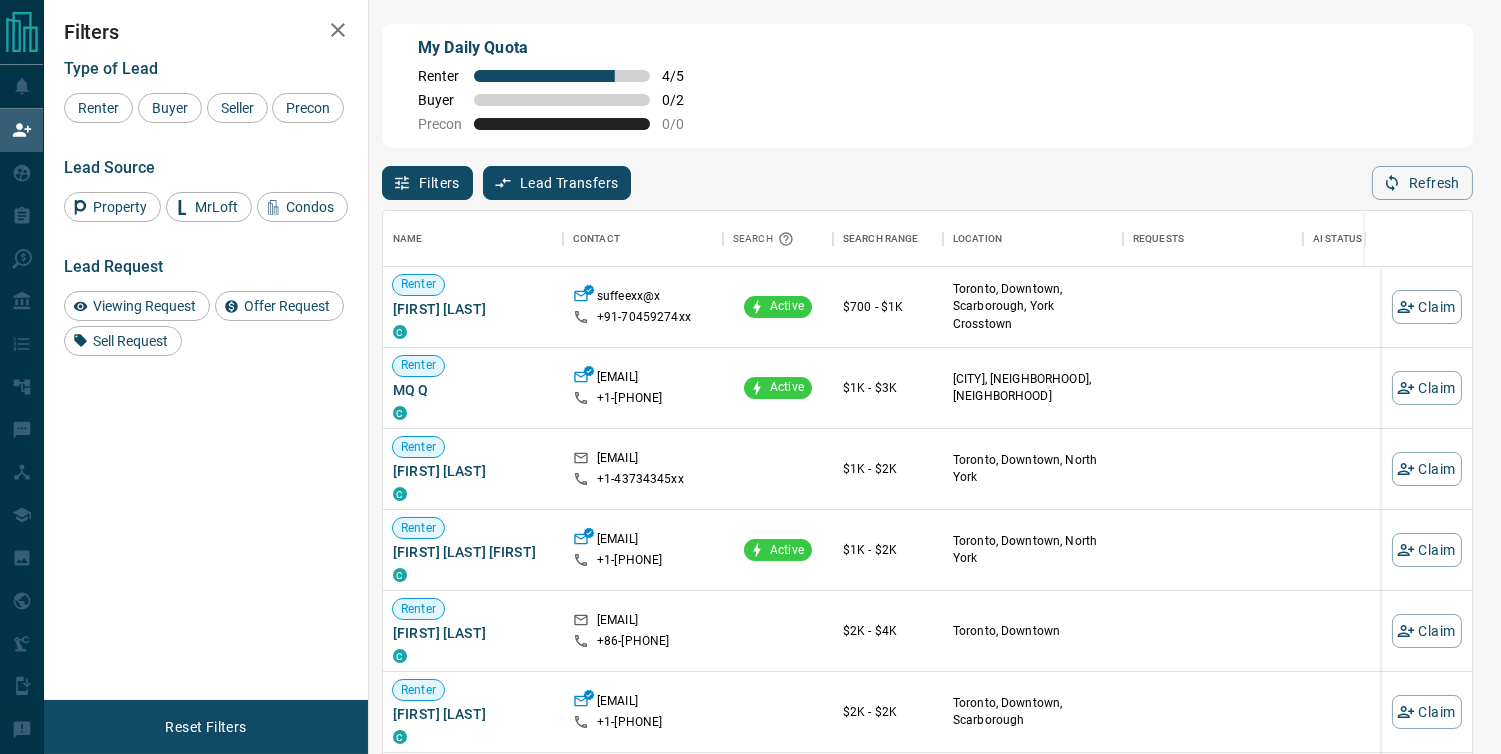 scroll, scrollTop: 17, scrollLeft: 17, axis: both 